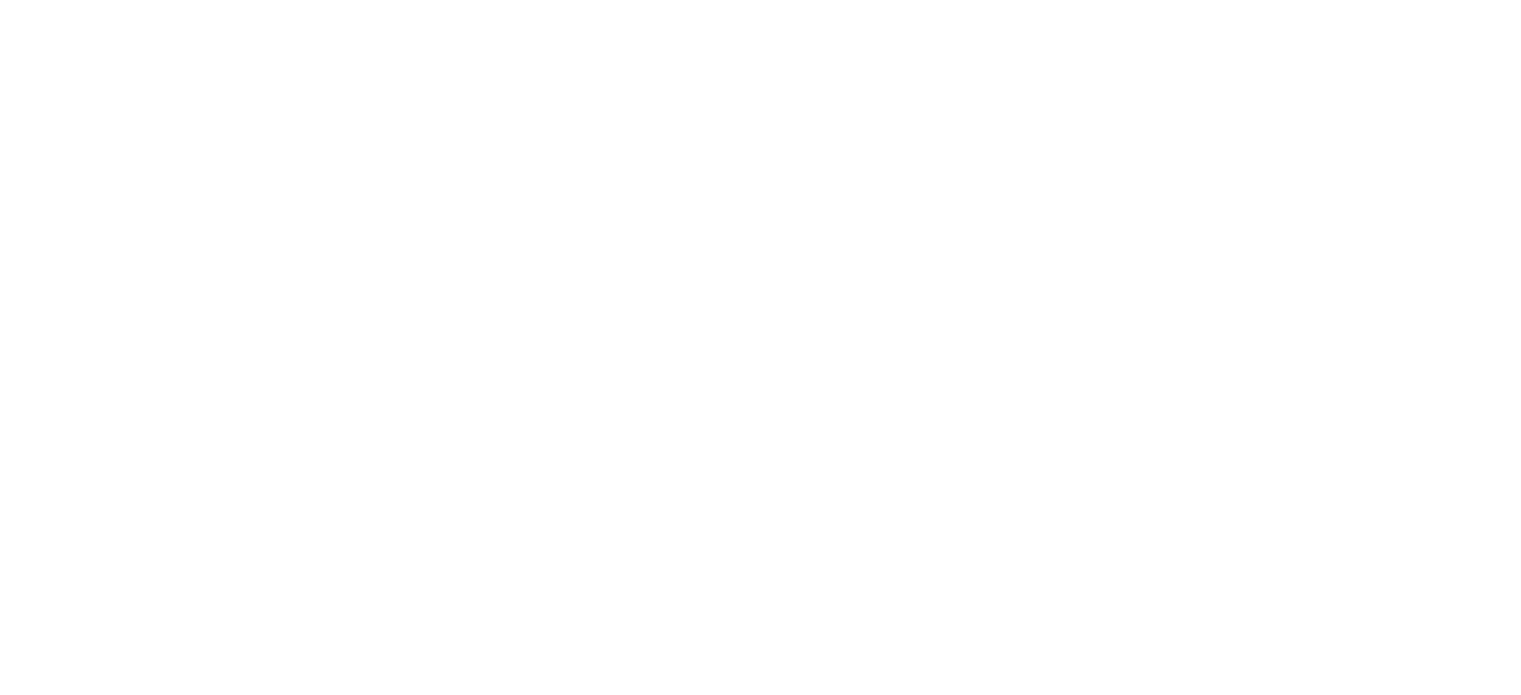 scroll, scrollTop: 0, scrollLeft: 0, axis: both 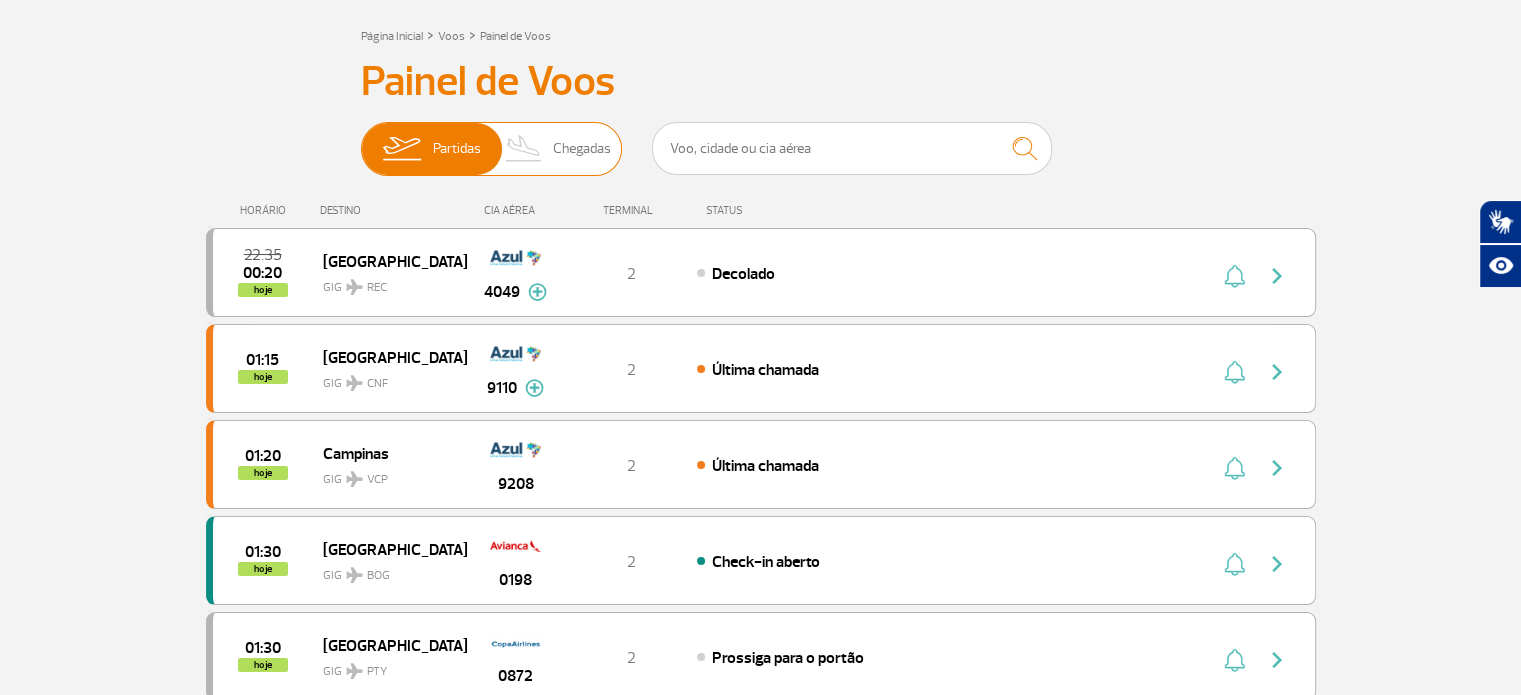 click on "Chegadas" at bounding box center [582, 149] 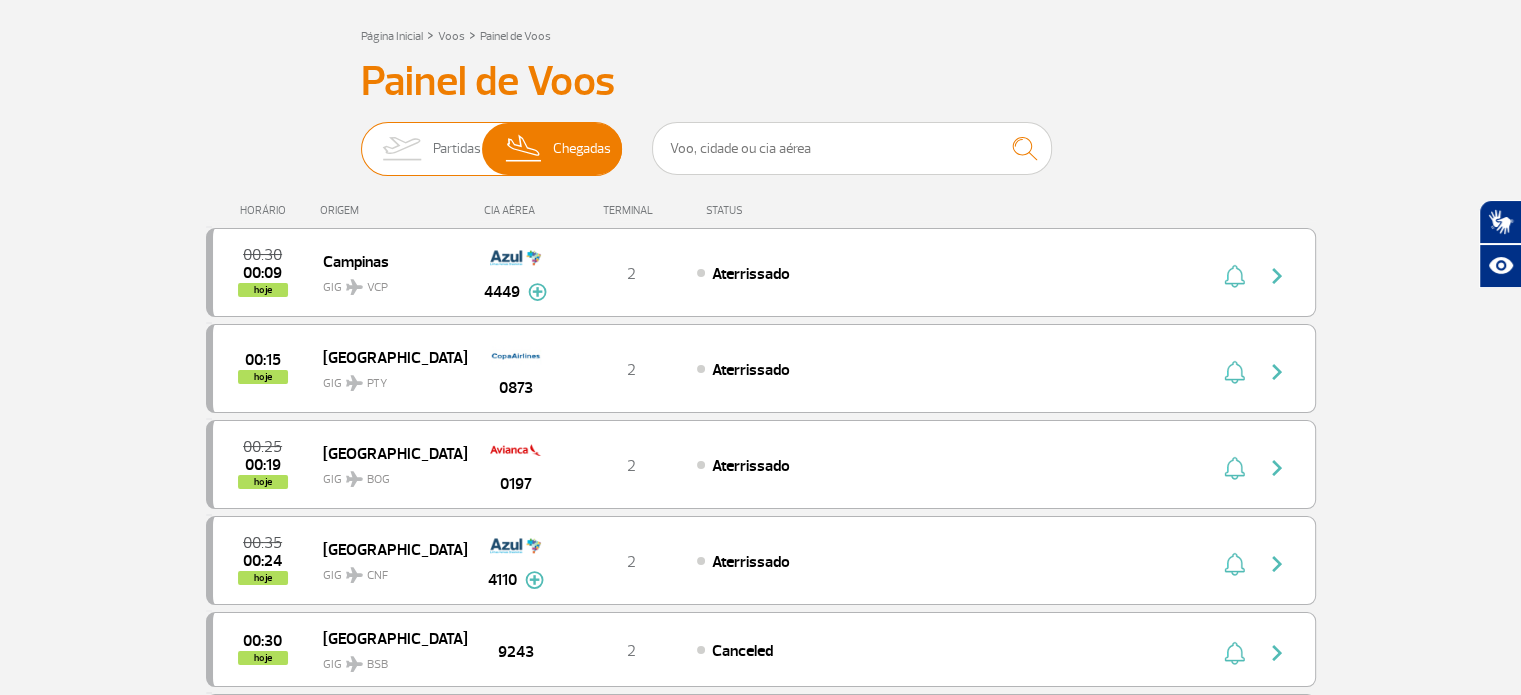 click at bounding box center [401, 149] 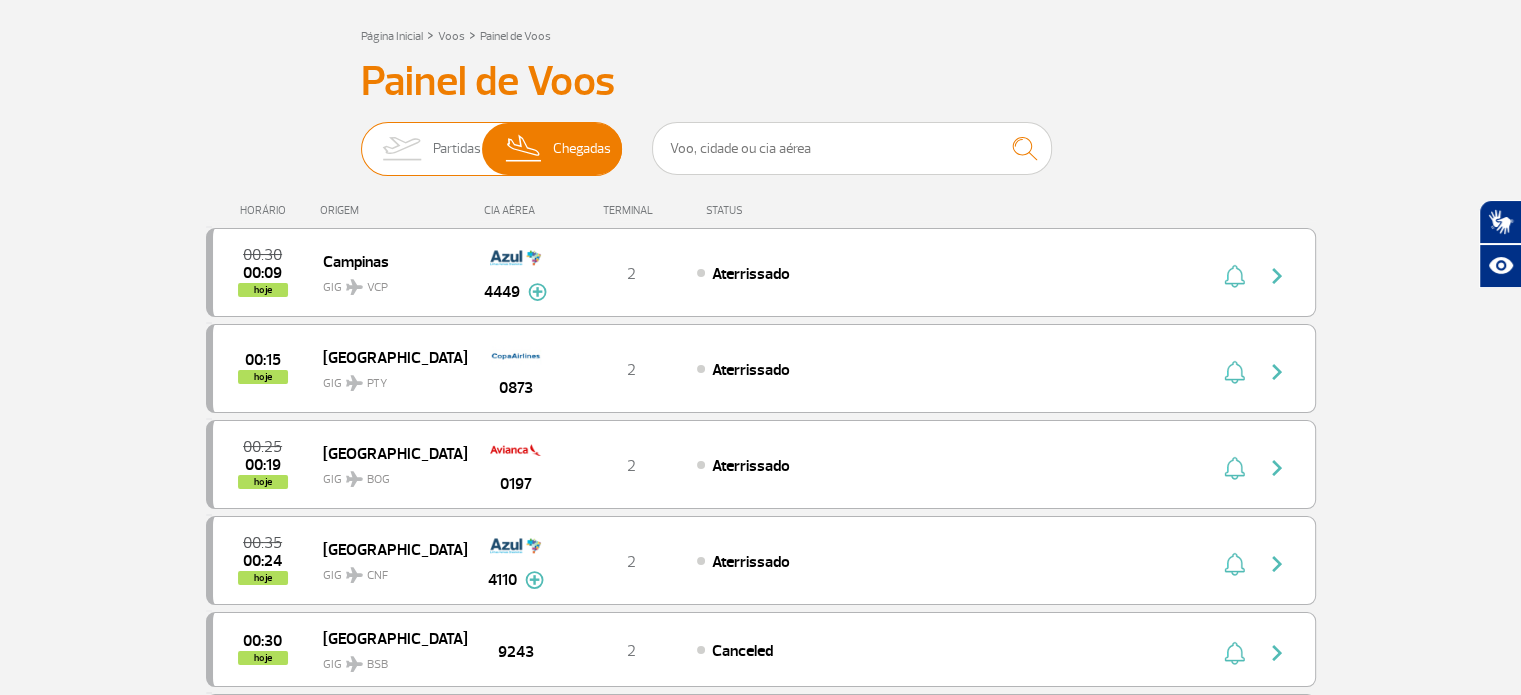 click on "Partidas   Chegadas" at bounding box center (361, 139) 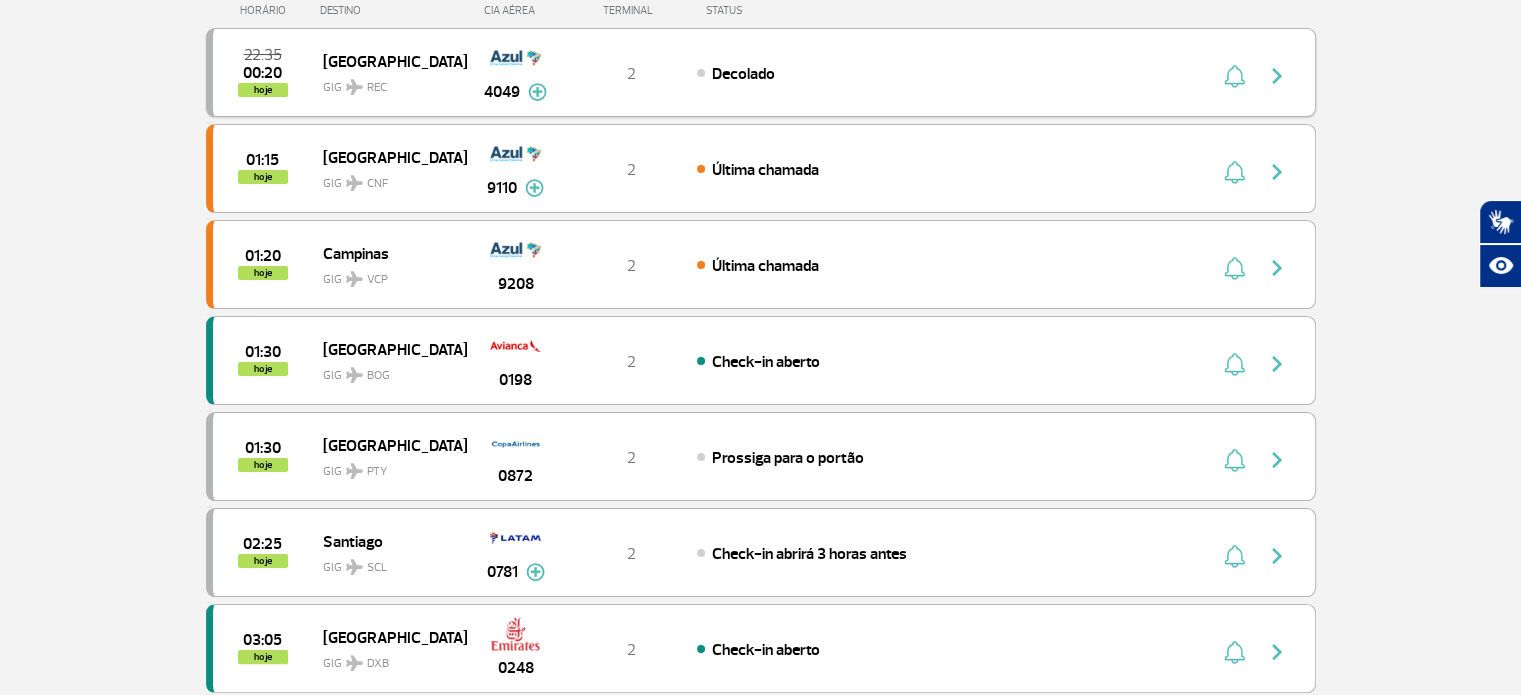 scroll, scrollTop: 0, scrollLeft: 0, axis: both 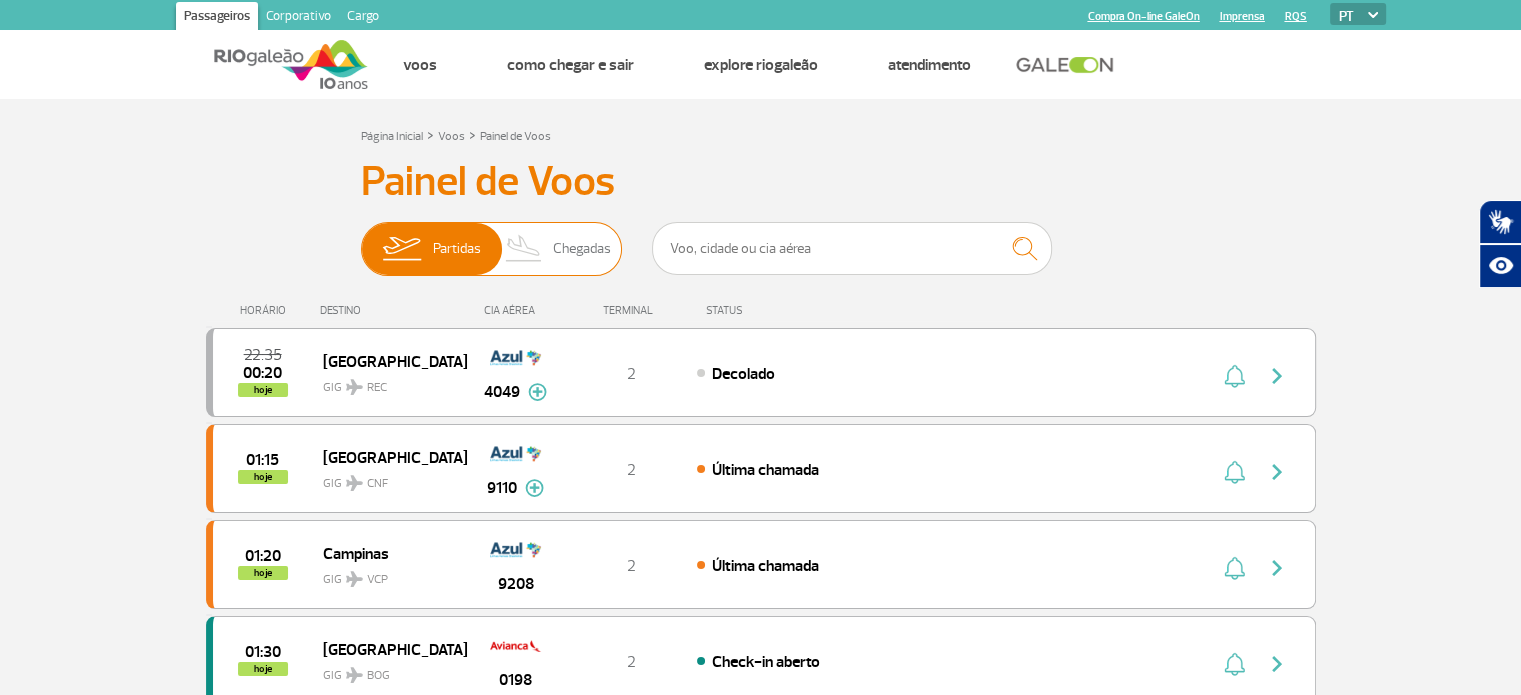 click on "Chegadas" at bounding box center [582, 249] 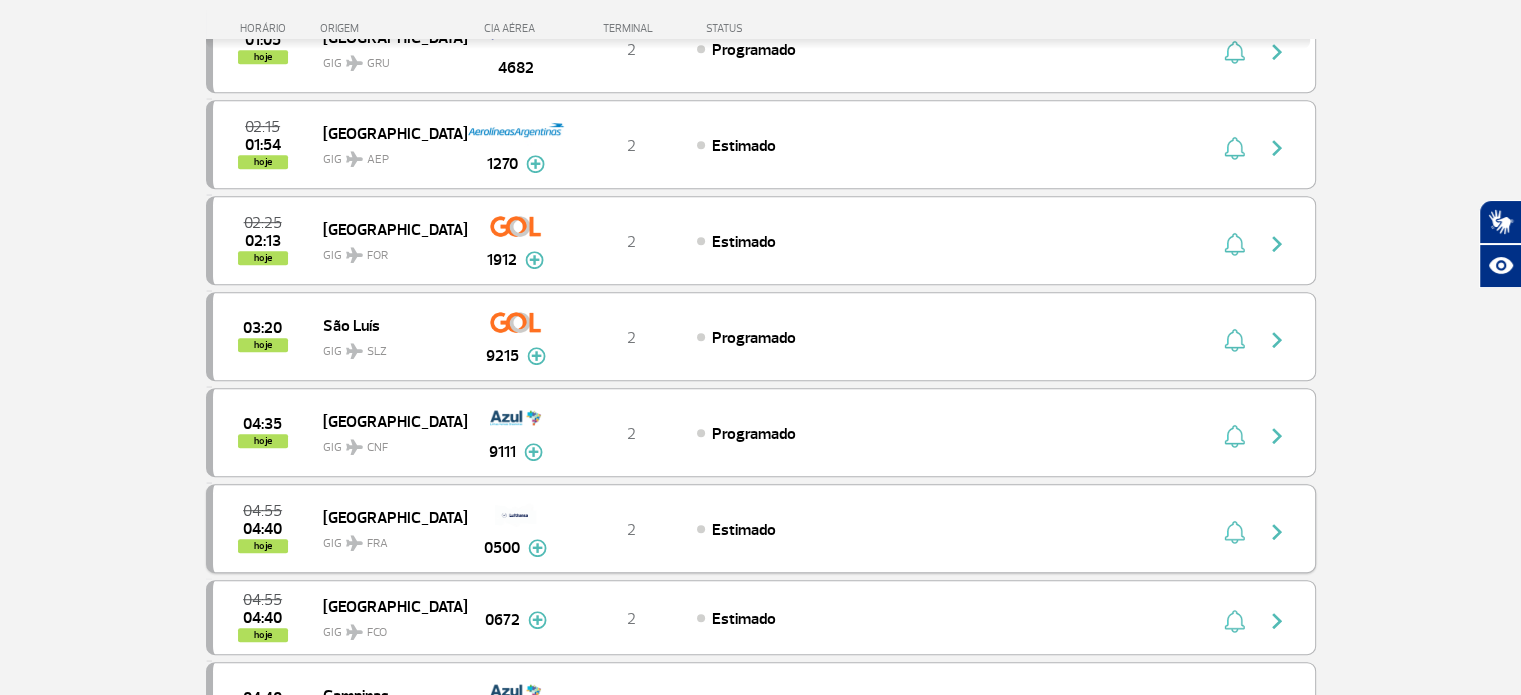 scroll, scrollTop: 1100, scrollLeft: 0, axis: vertical 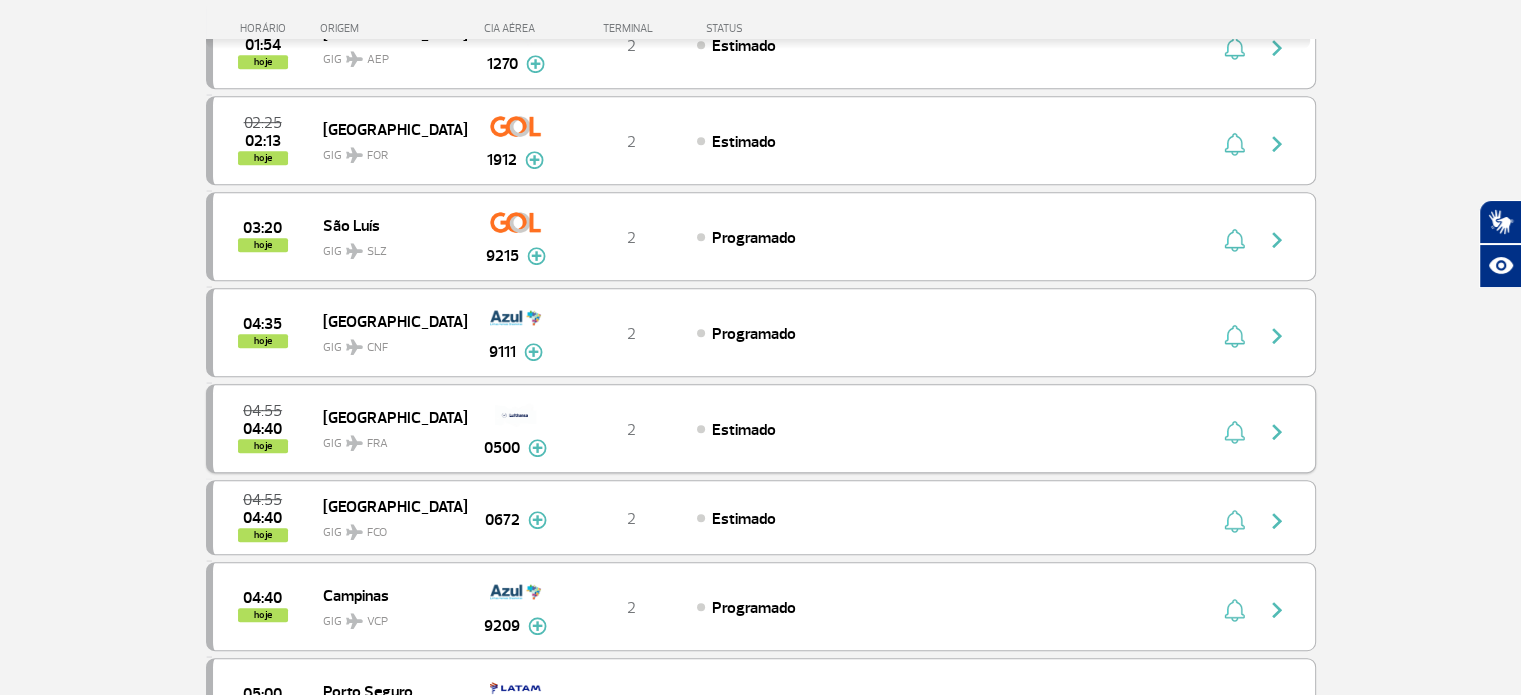 click on "GIG  FRA" at bounding box center [387, 438] 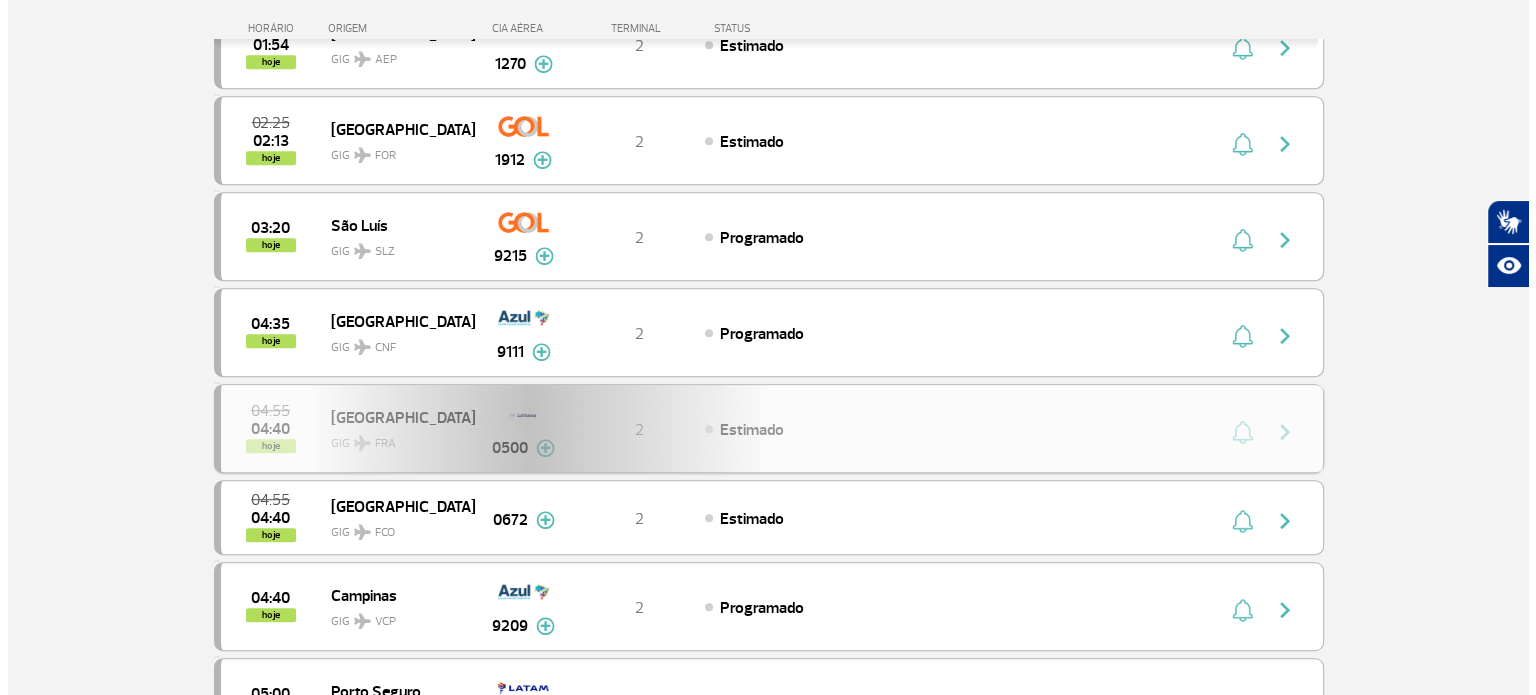 scroll, scrollTop: 0, scrollLeft: 0, axis: both 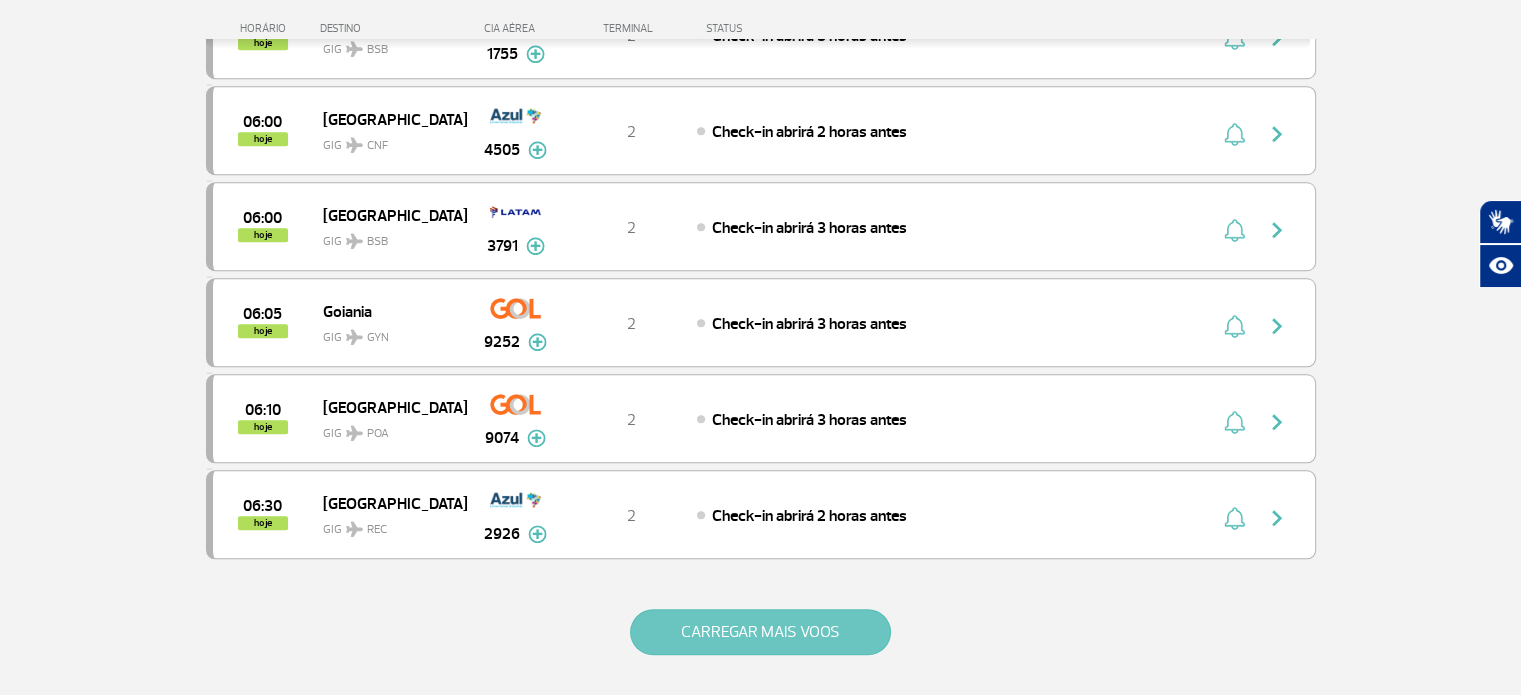 click on "CARREGAR MAIS VOOS" at bounding box center (760, 632) 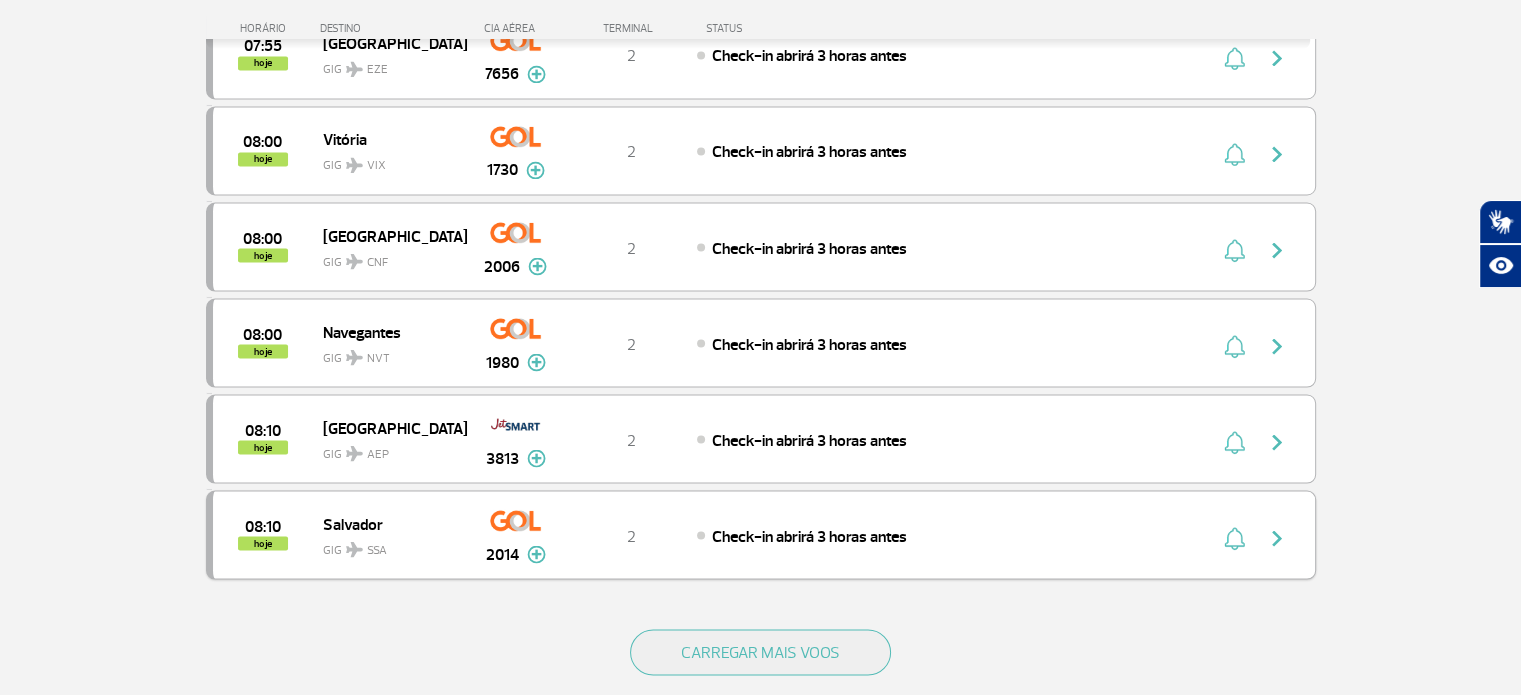 scroll, scrollTop: 3800, scrollLeft: 0, axis: vertical 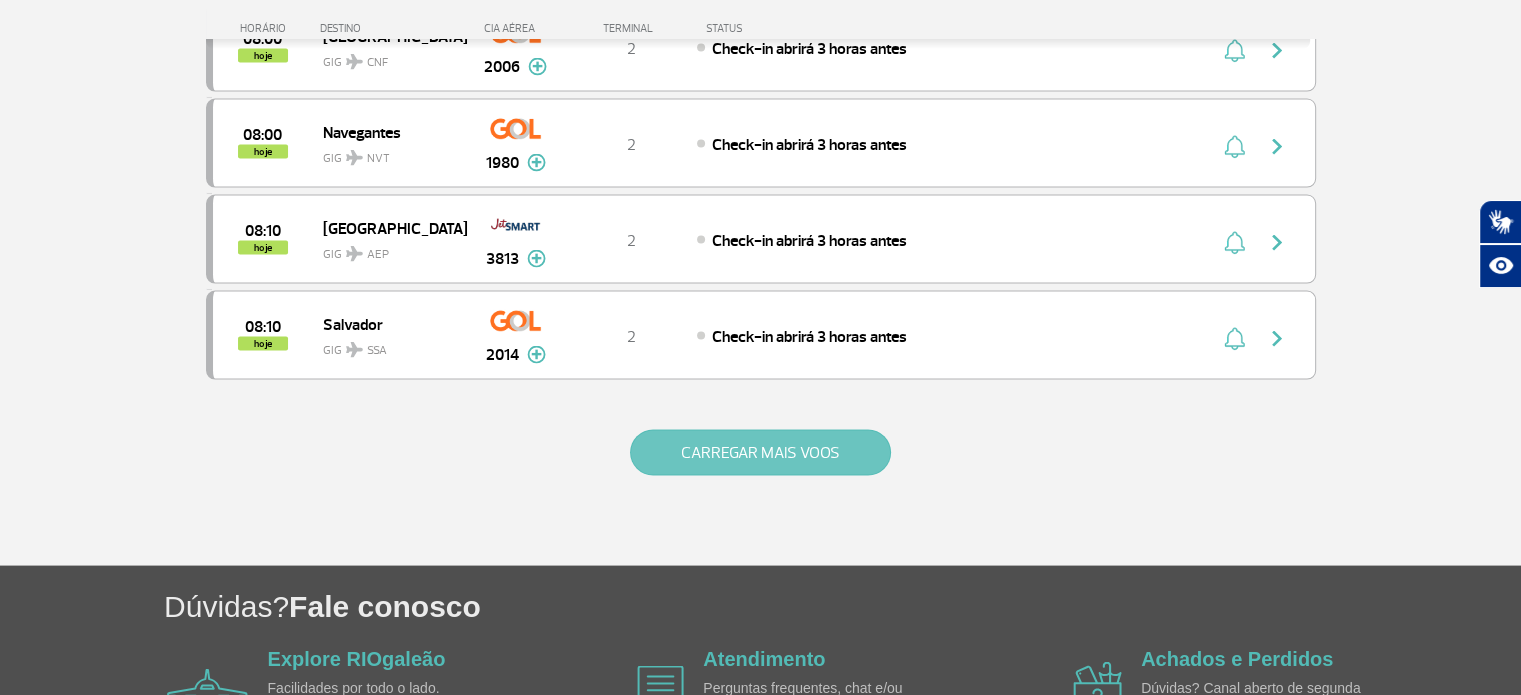 click on "CARREGAR MAIS VOOS" at bounding box center [760, 452] 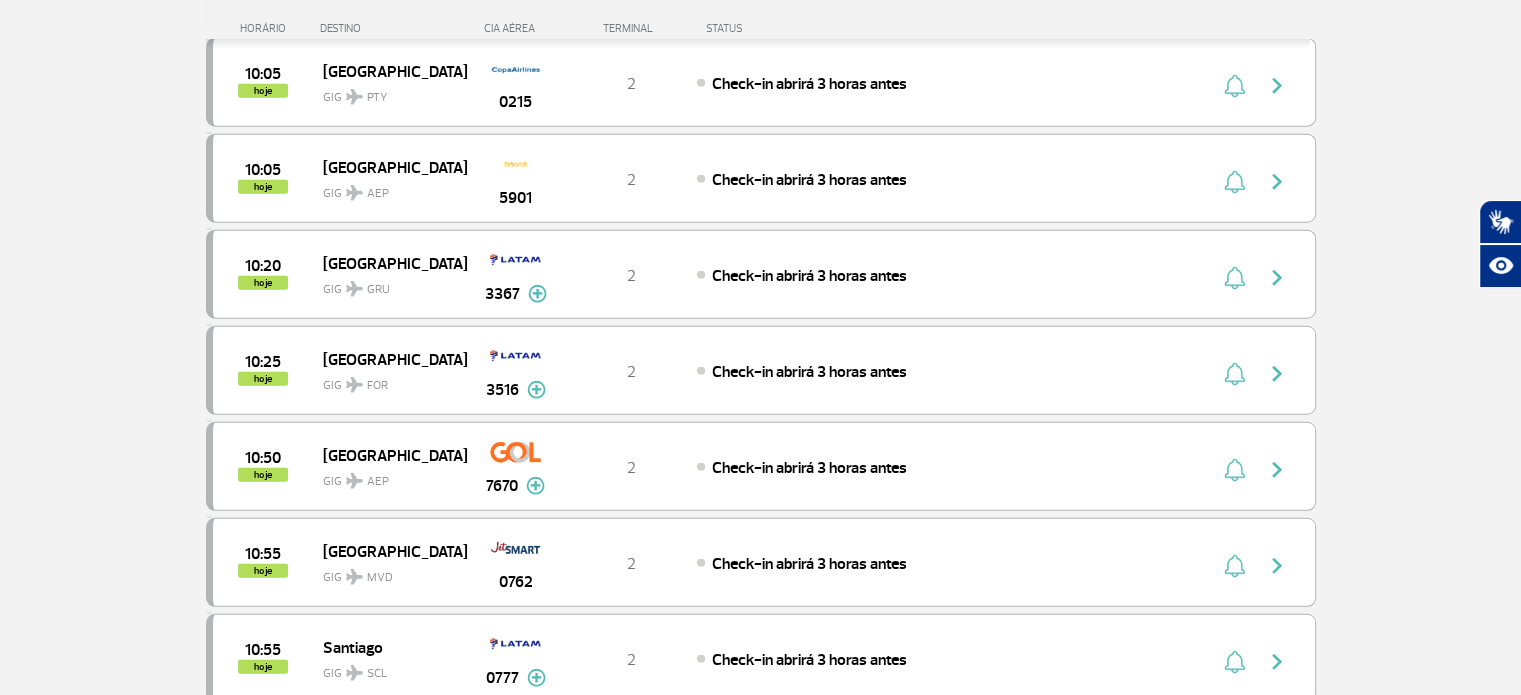 scroll, scrollTop: 5600, scrollLeft: 0, axis: vertical 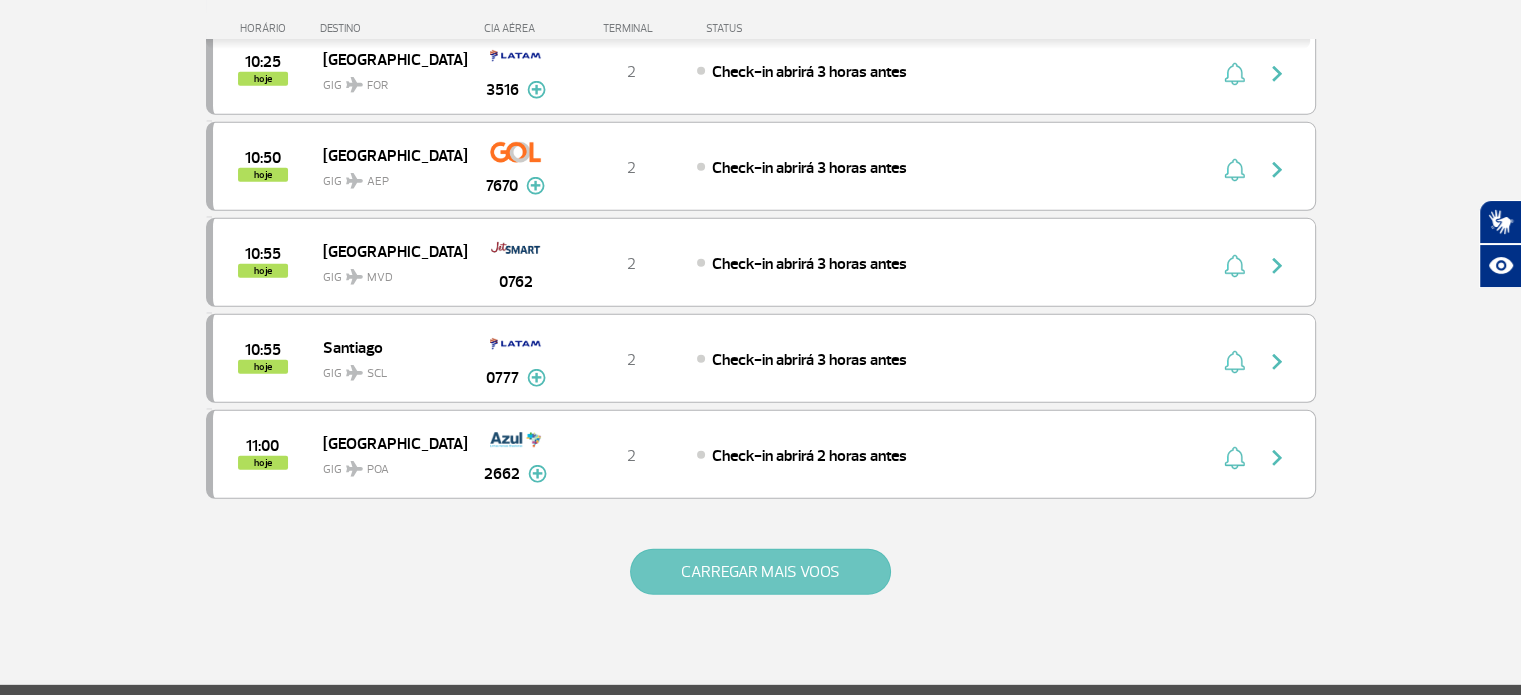 click on "CARREGAR MAIS VOOS" at bounding box center (760, 572) 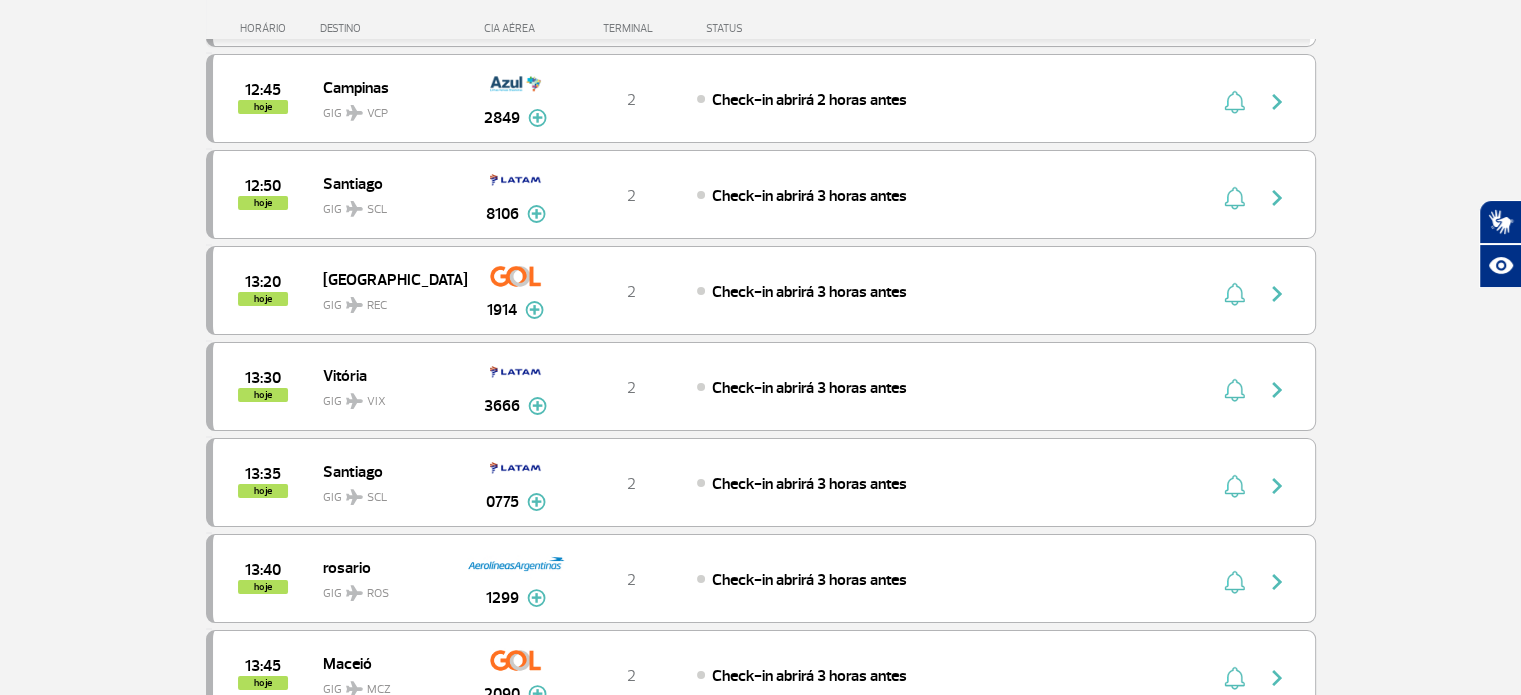 scroll, scrollTop: 7400, scrollLeft: 0, axis: vertical 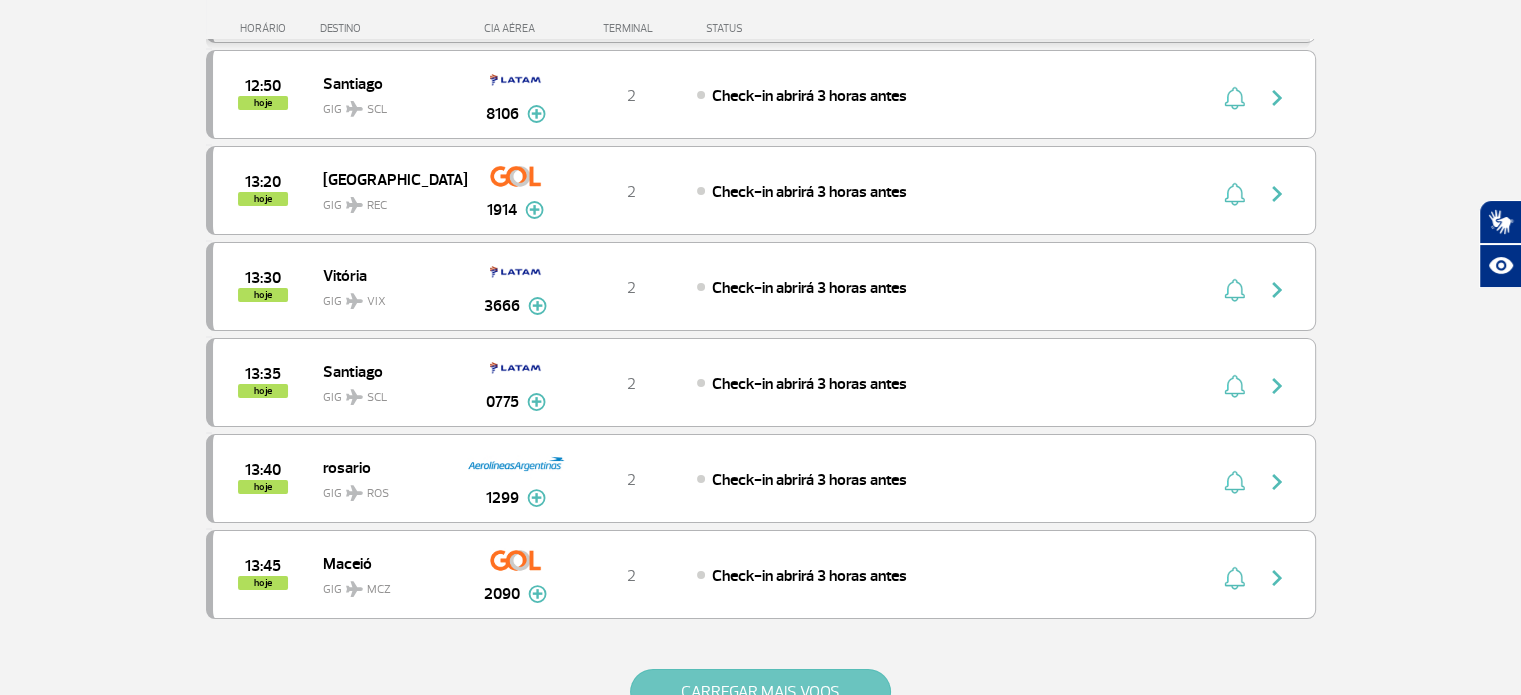 click on "CARREGAR MAIS VOOS" at bounding box center [760, 692] 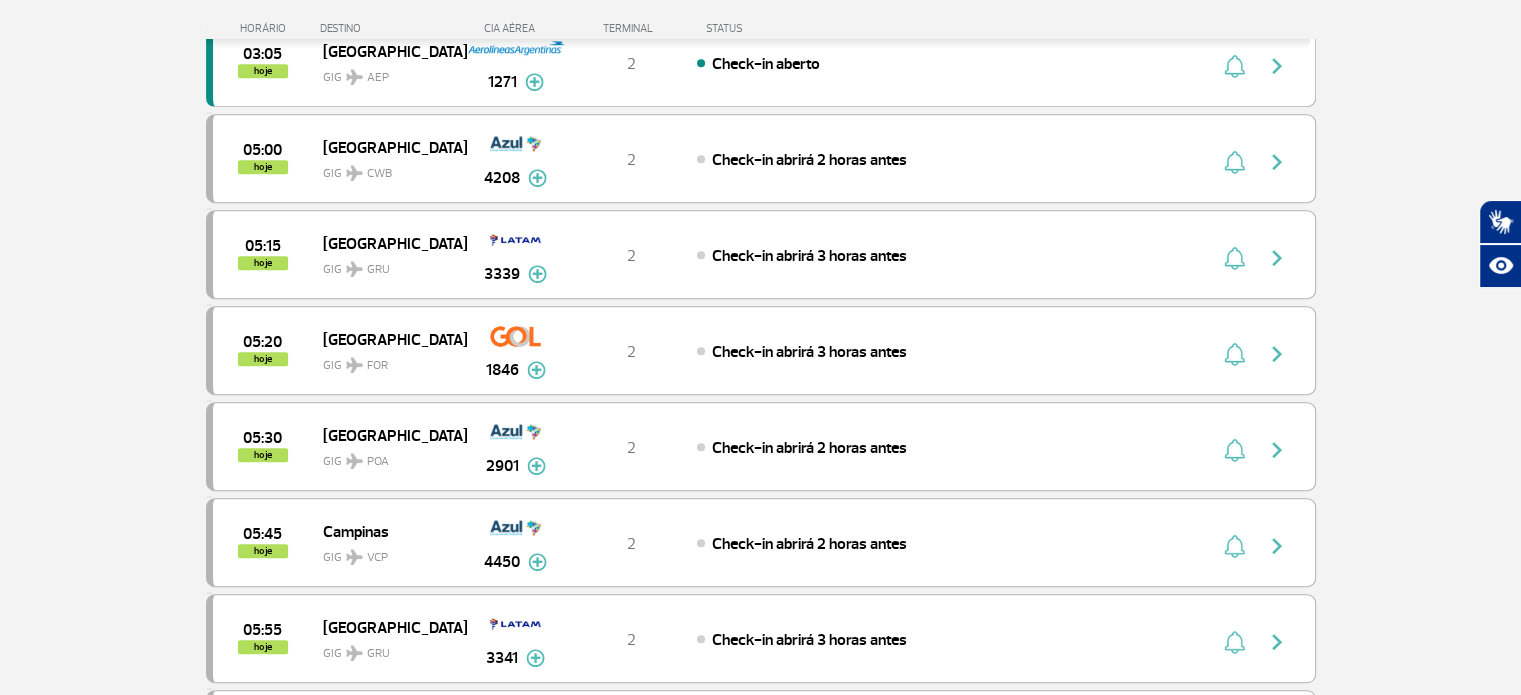 scroll, scrollTop: 0, scrollLeft: 0, axis: both 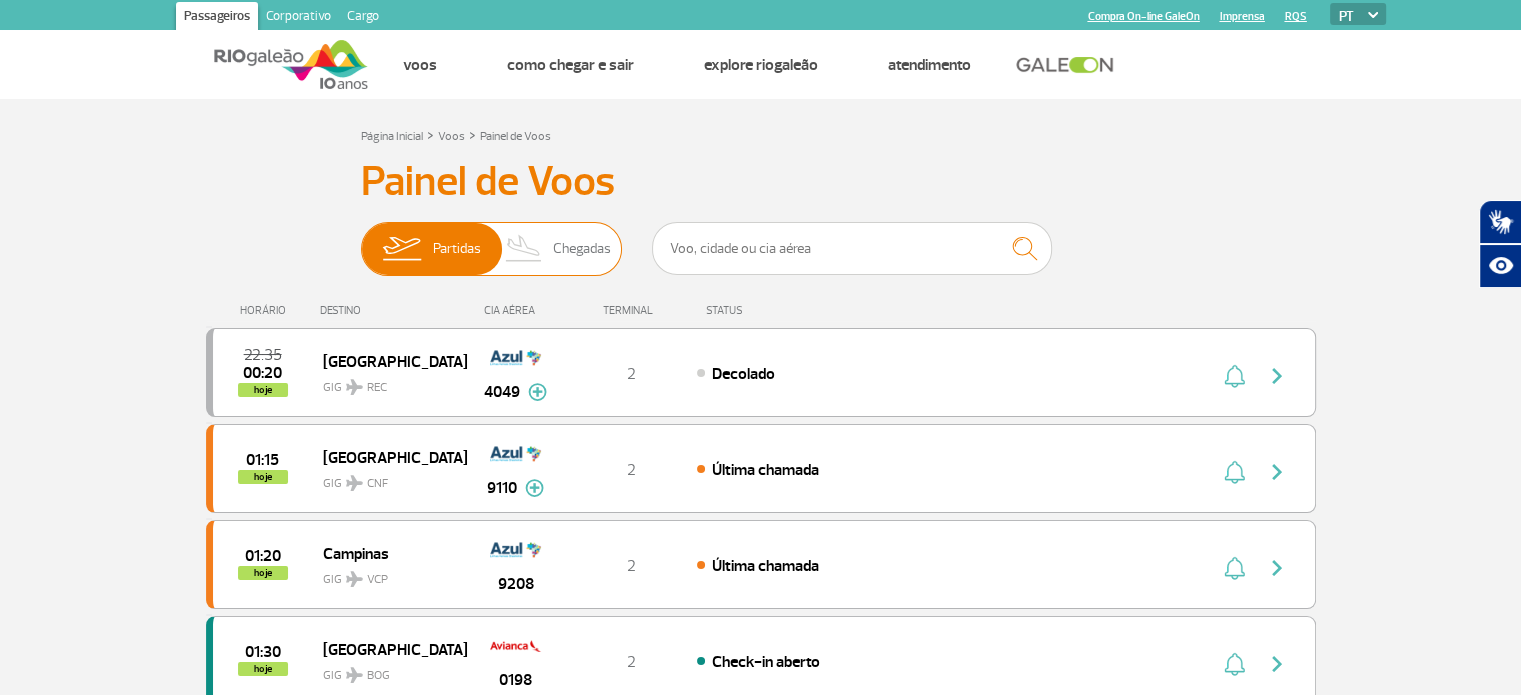 click on "Chegadas" at bounding box center [582, 249] 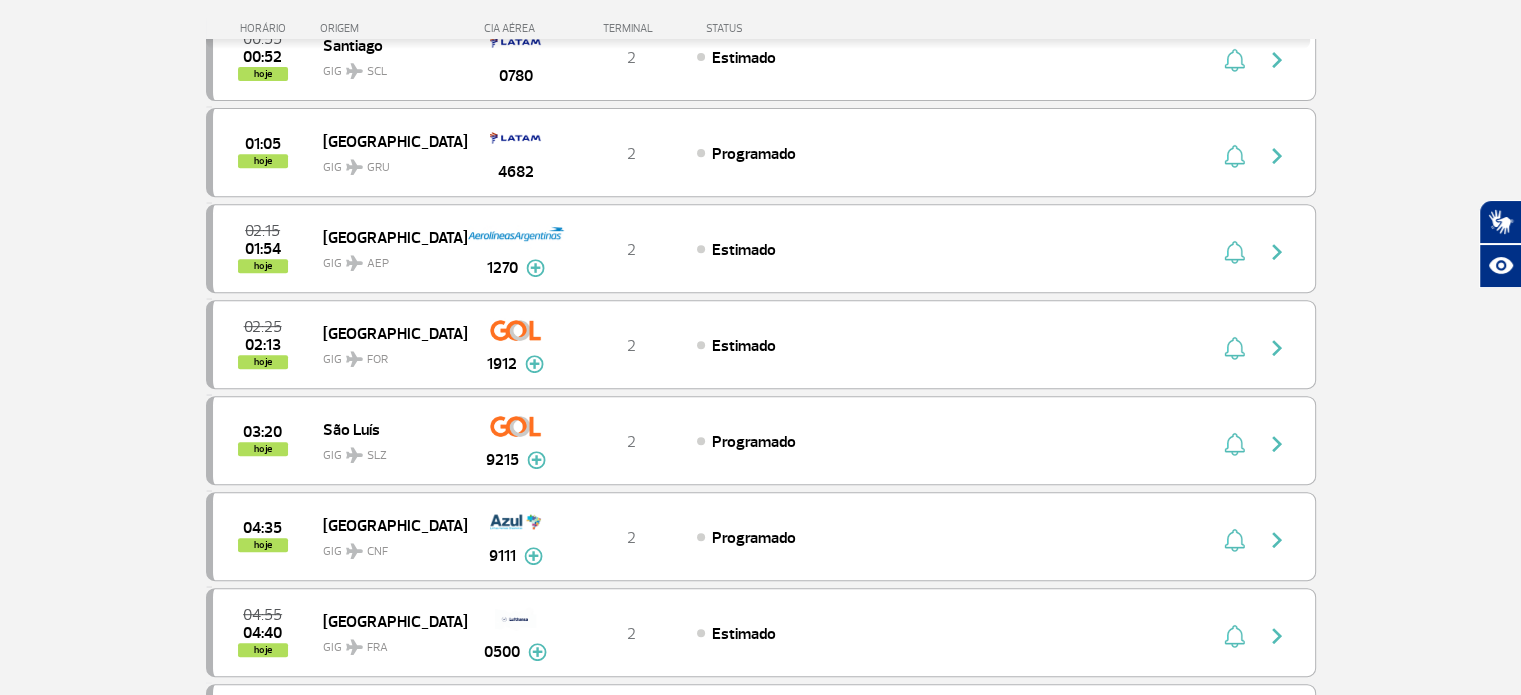 scroll, scrollTop: 1700, scrollLeft: 0, axis: vertical 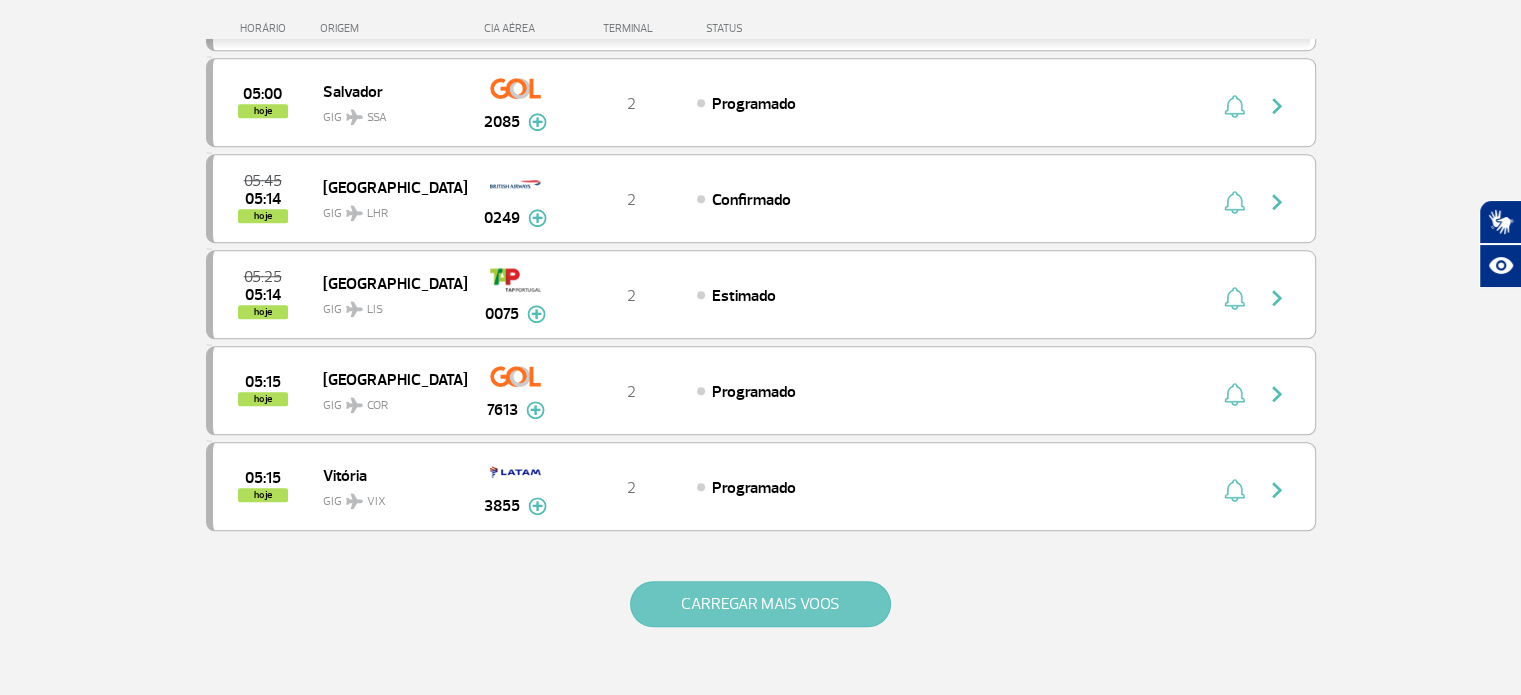 click on "CARREGAR MAIS VOOS" at bounding box center [760, 604] 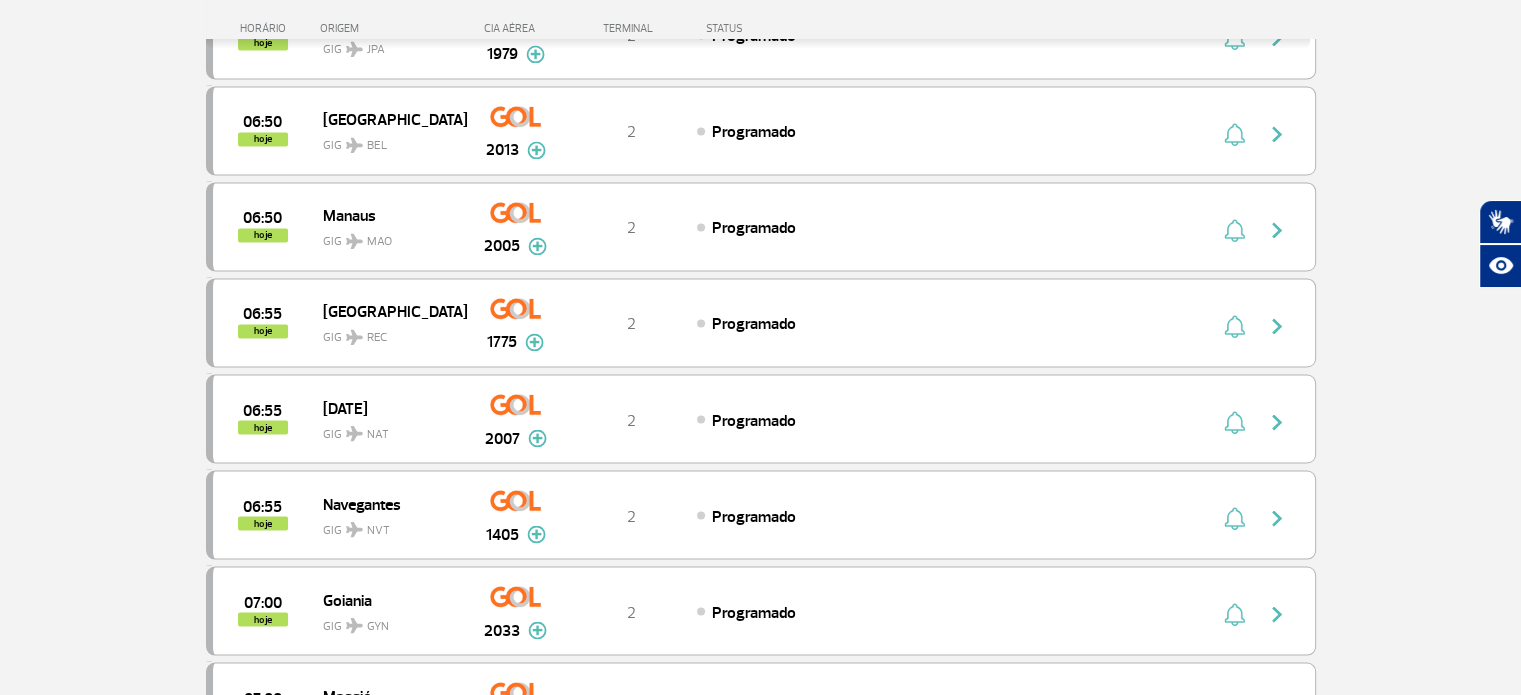 scroll, scrollTop: 3600, scrollLeft: 0, axis: vertical 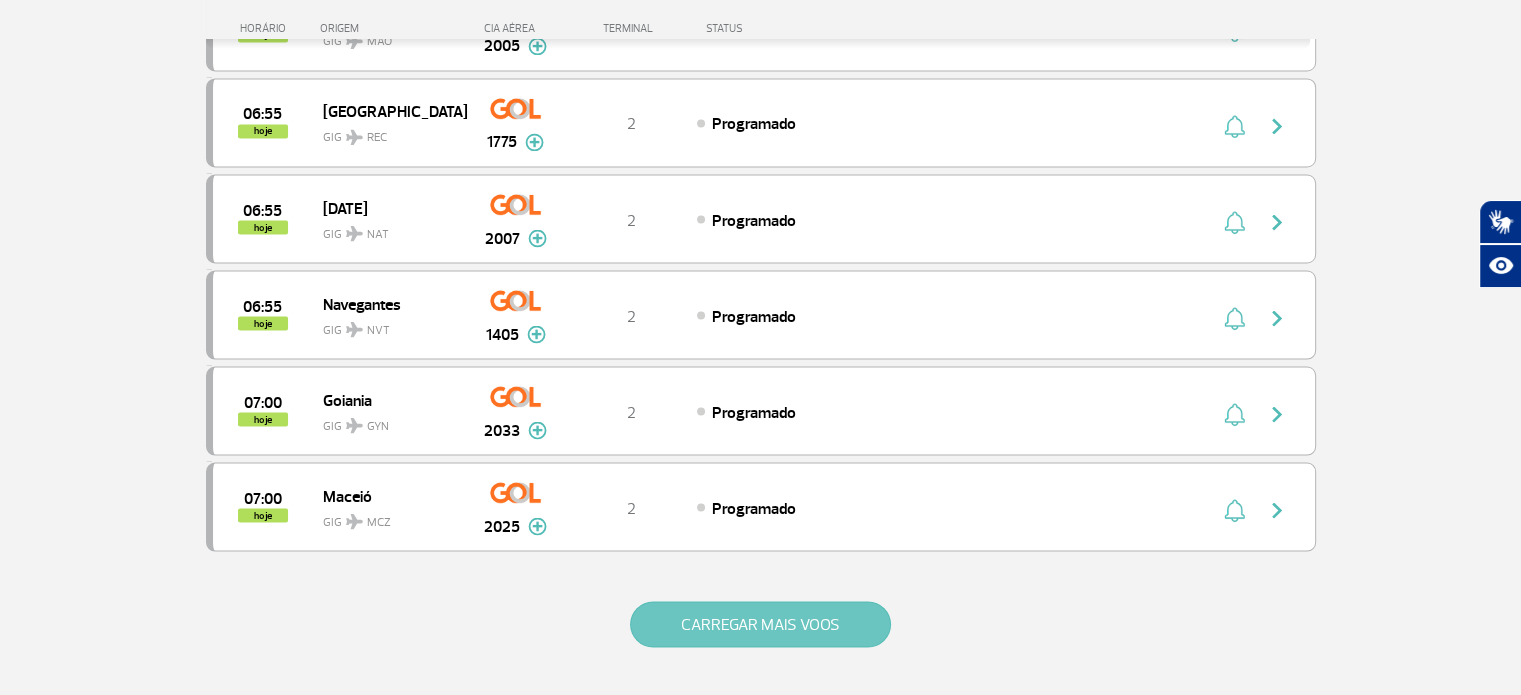 click on "CARREGAR MAIS VOOS" at bounding box center (760, 624) 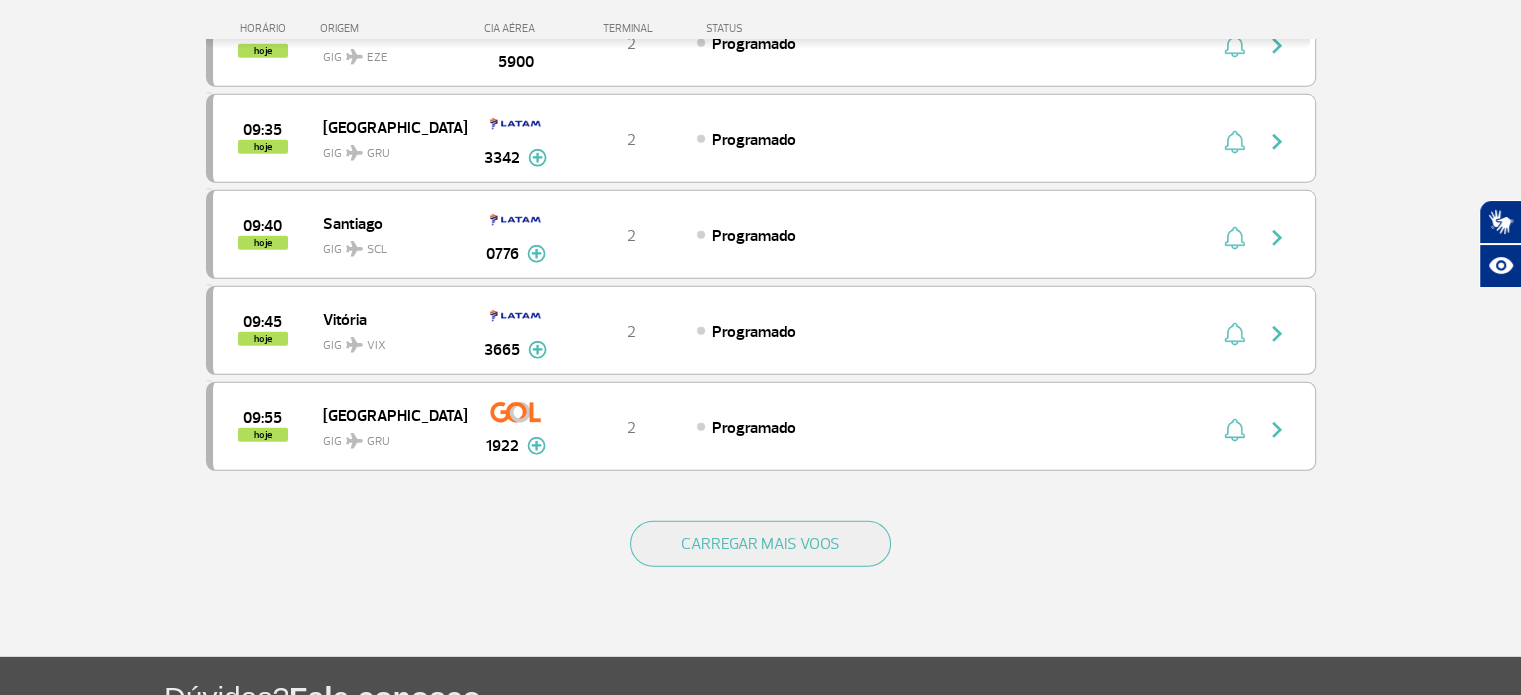 scroll, scrollTop: 5700, scrollLeft: 0, axis: vertical 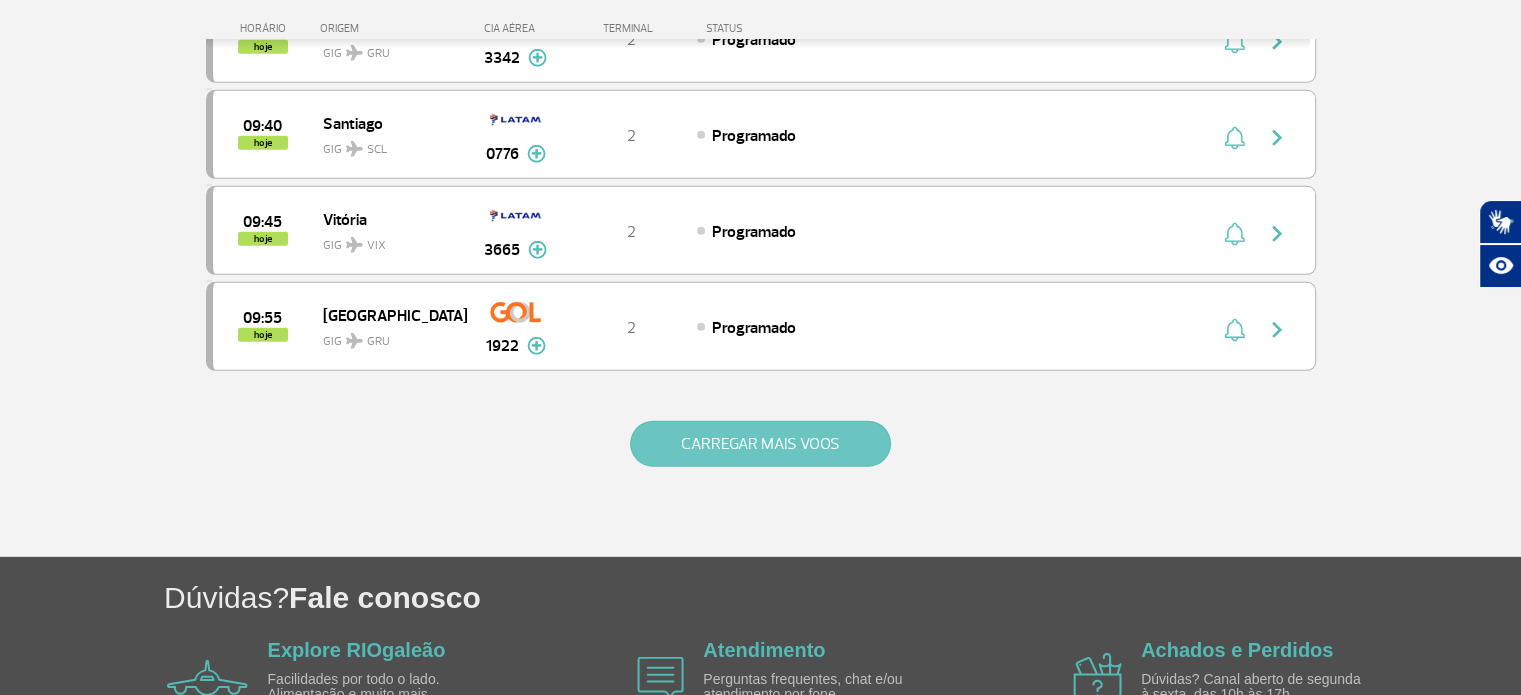 click on "CARREGAR MAIS VOOS" at bounding box center [760, 444] 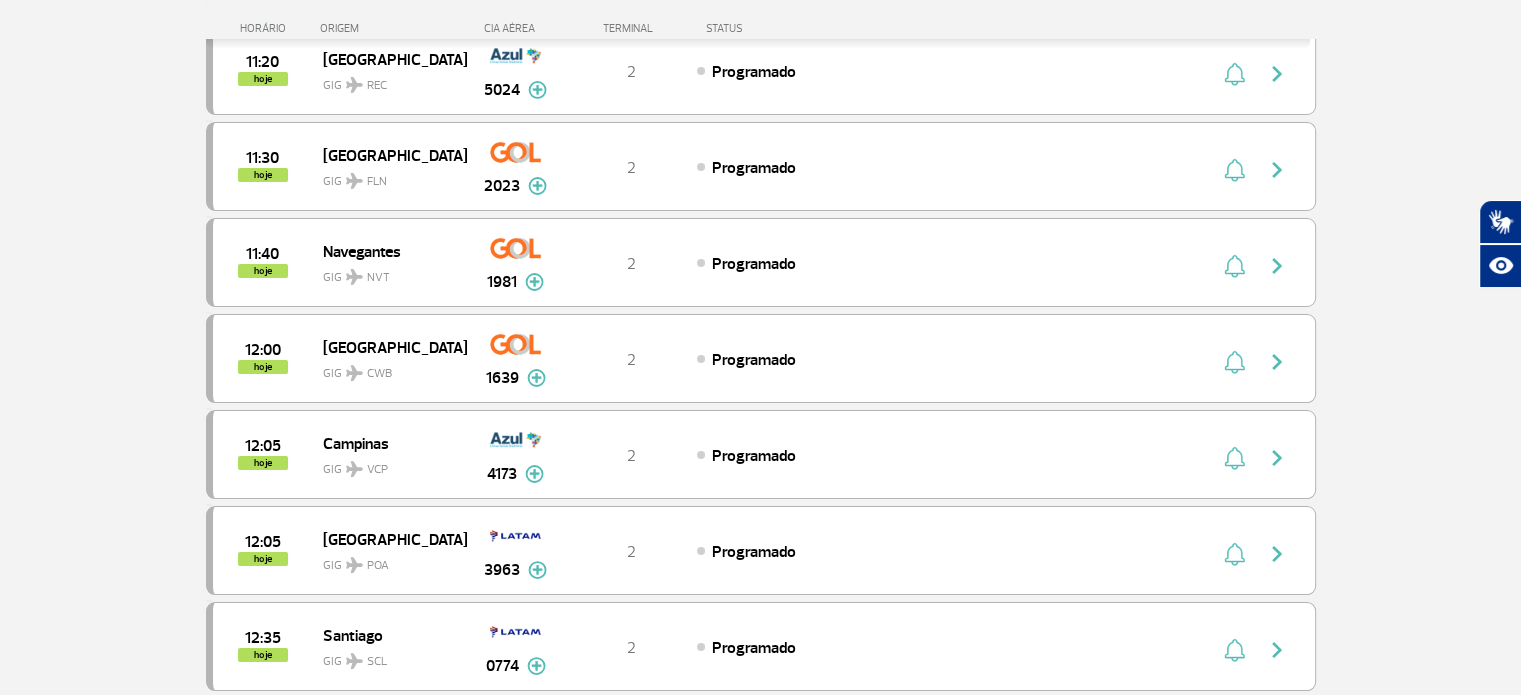 scroll, scrollTop: 7681, scrollLeft: 0, axis: vertical 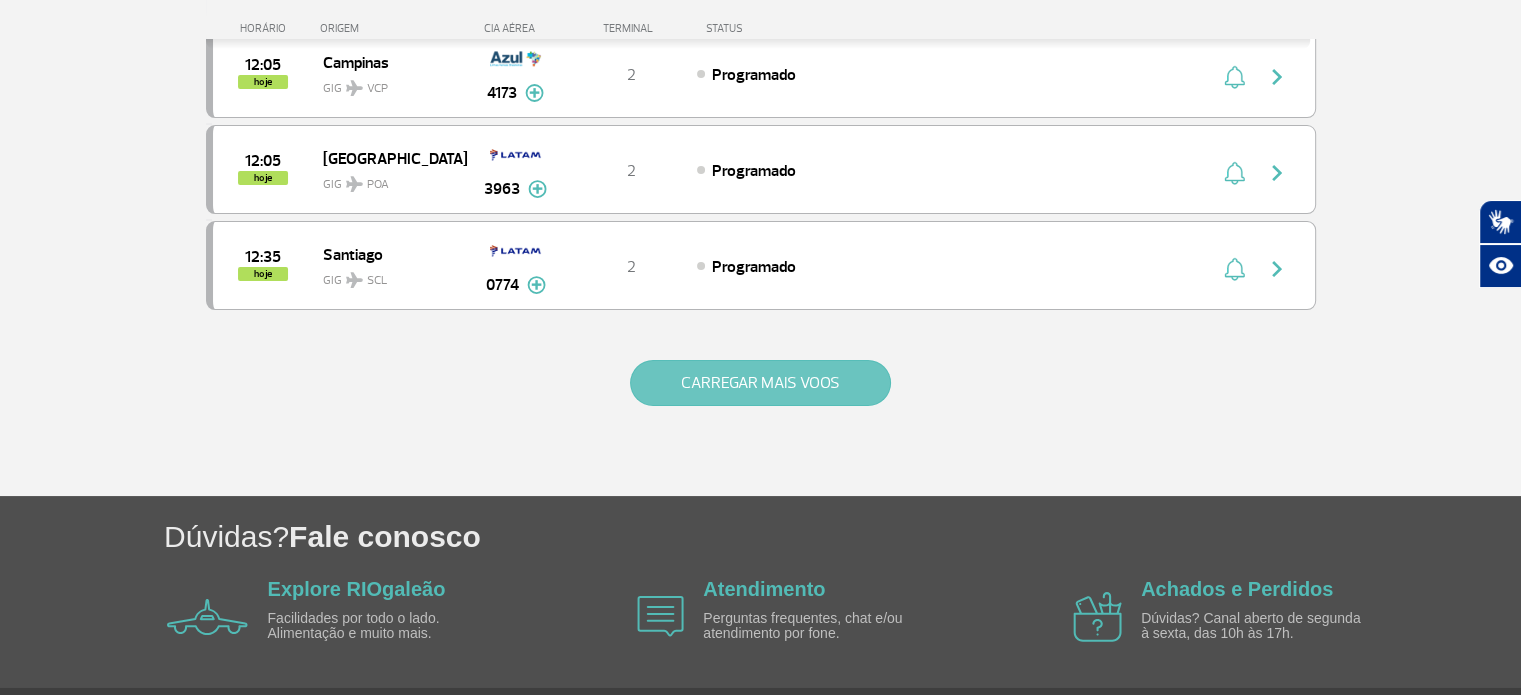 click on "CARREGAR MAIS VOOS" at bounding box center [760, 383] 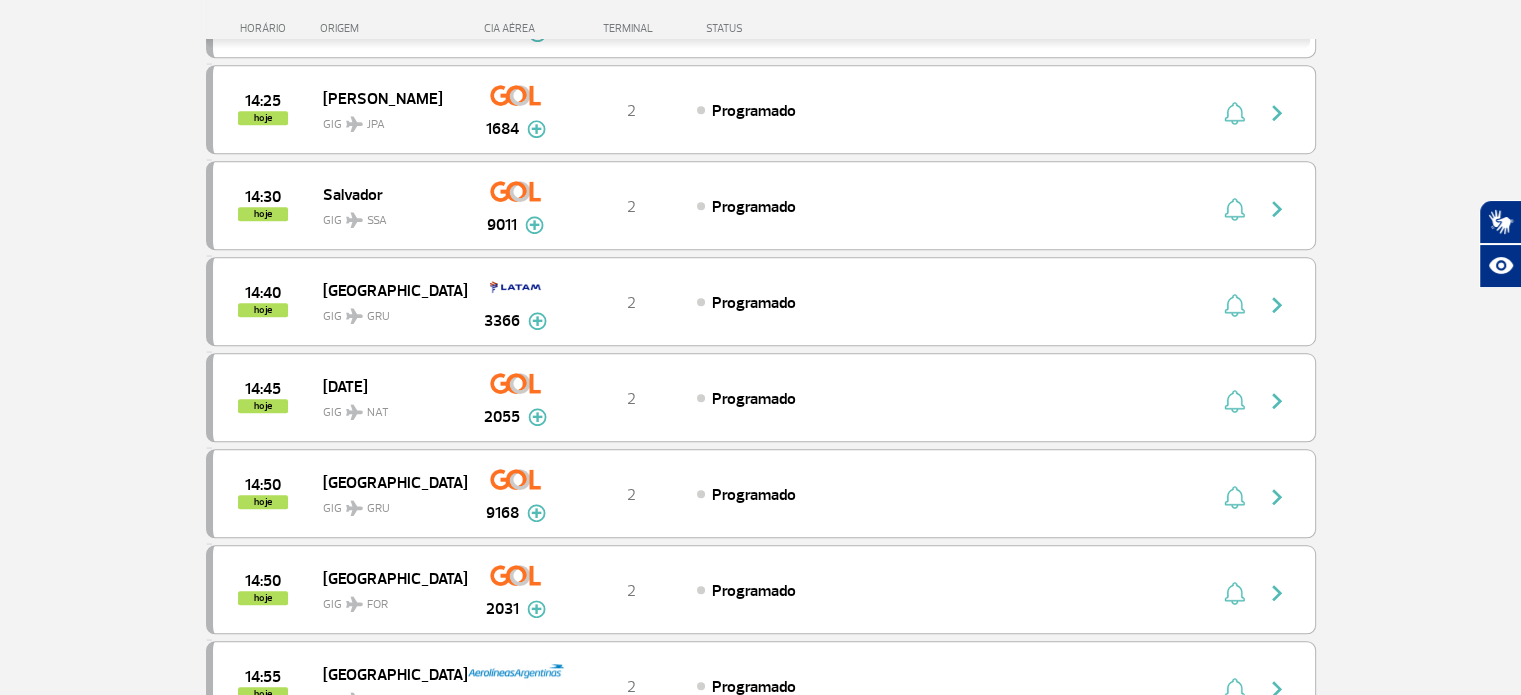 scroll, scrollTop: 9281, scrollLeft: 0, axis: vertical 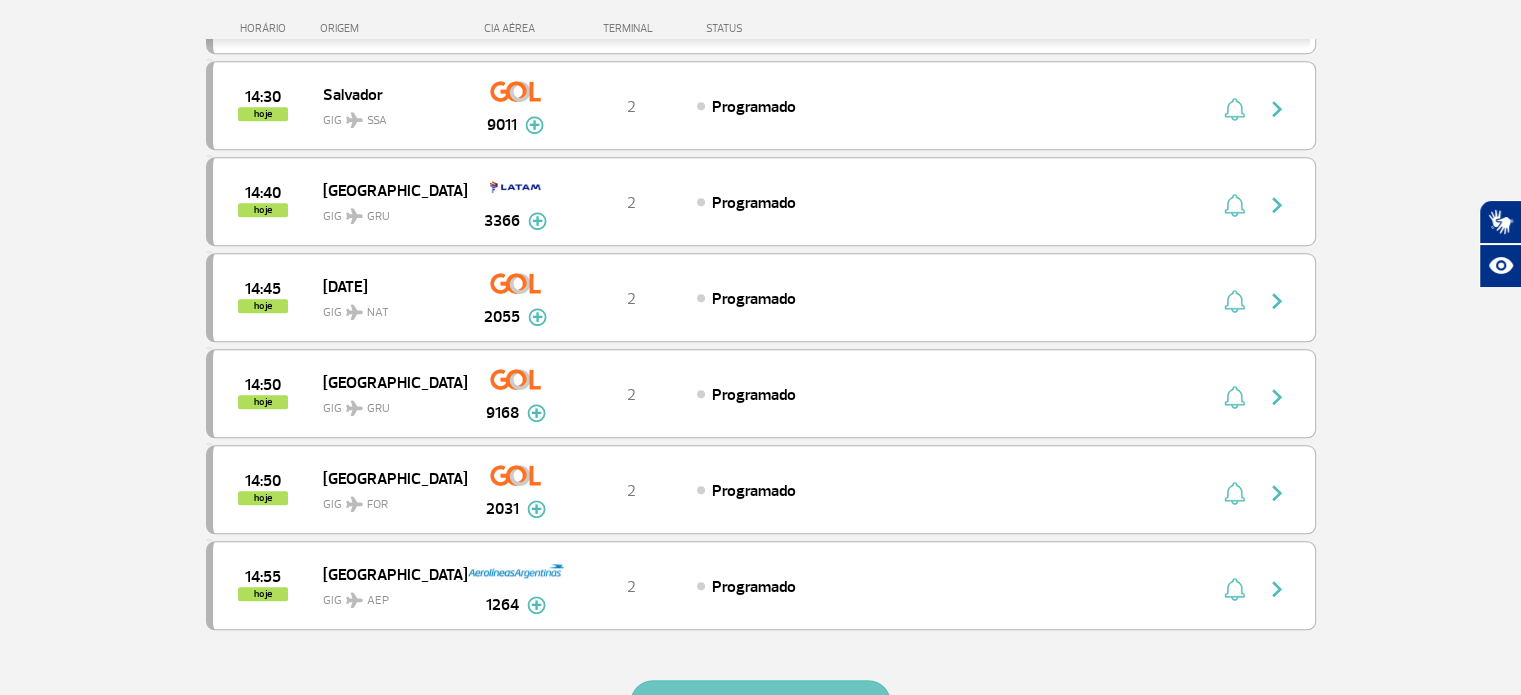 click on "CARREGAR MAIS VOOS" at bounding box center [760, 703] 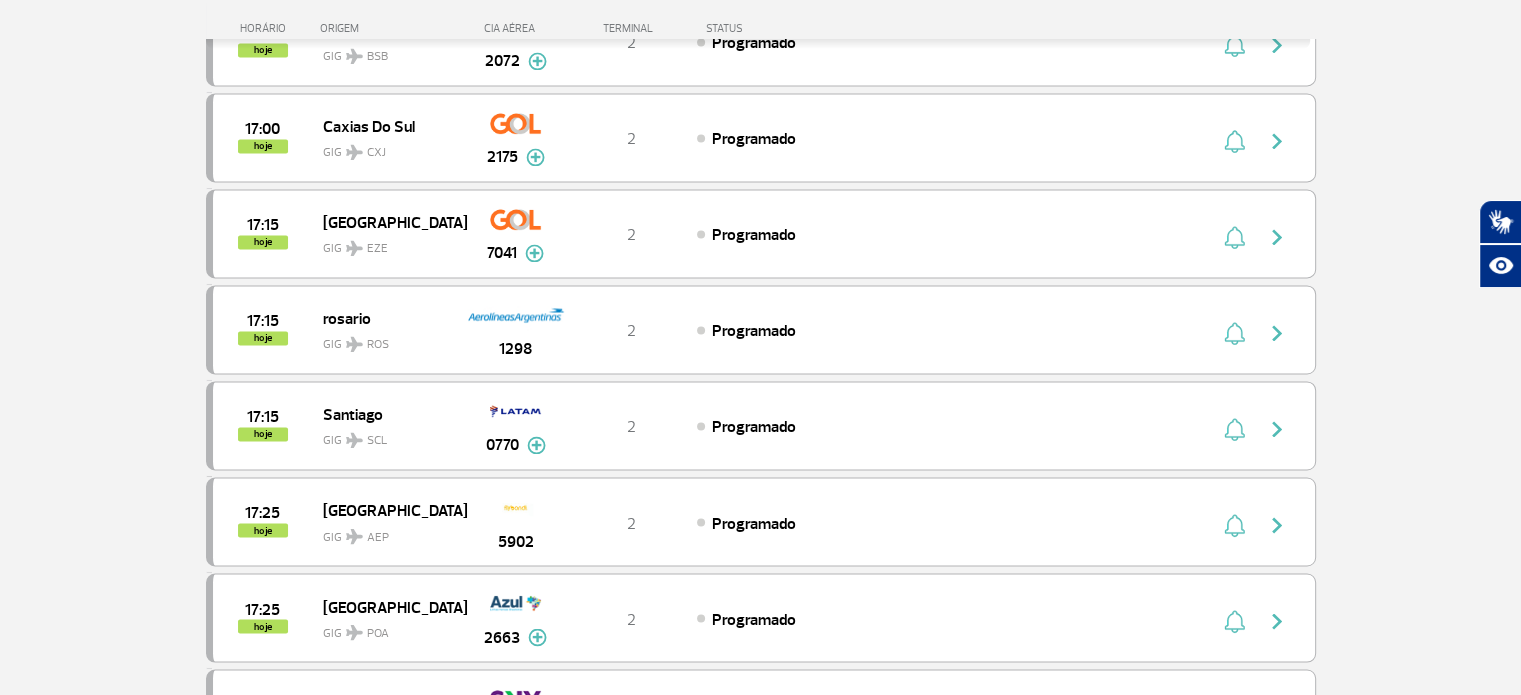 scroll, scrollTop: 11181, scrollLeft: 0, axis: vertical 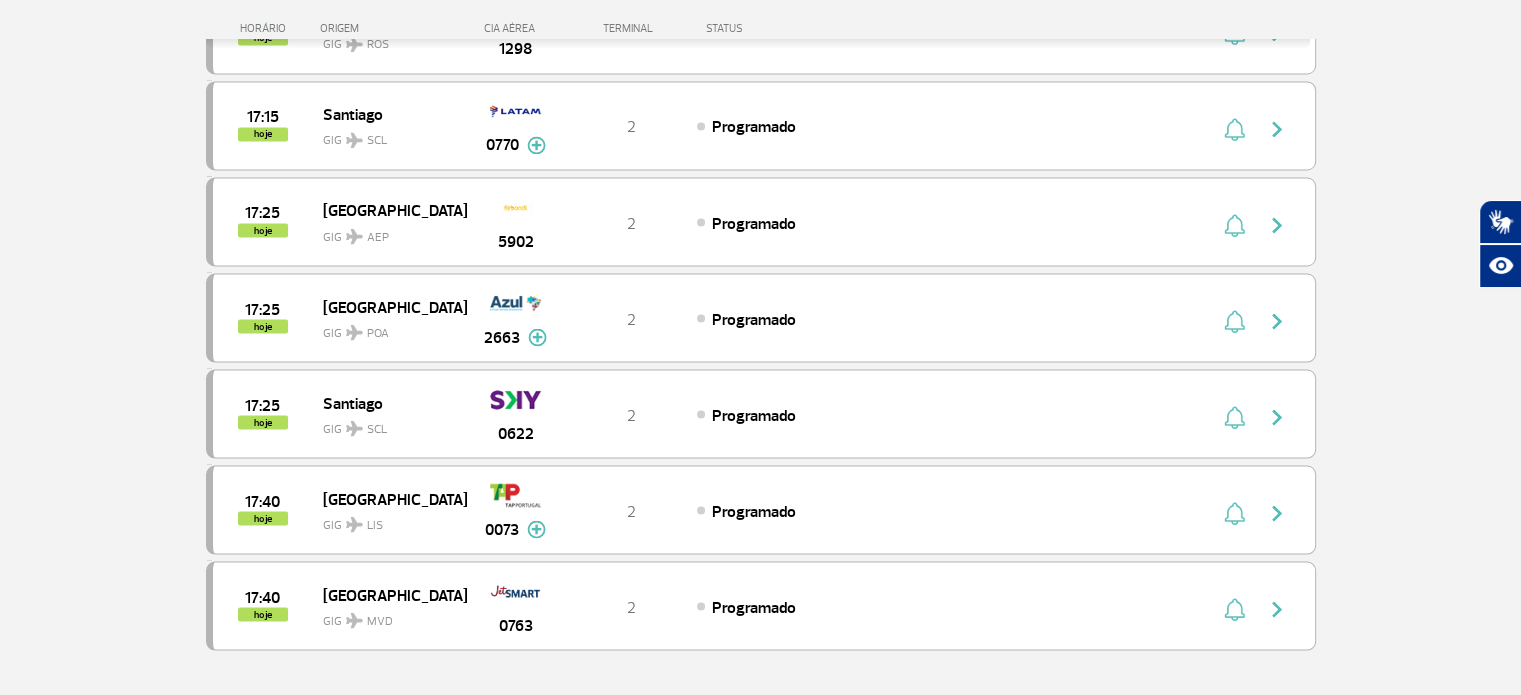 click on "CARREGAR MAIS VOOS" at bounding box center [760, 723] 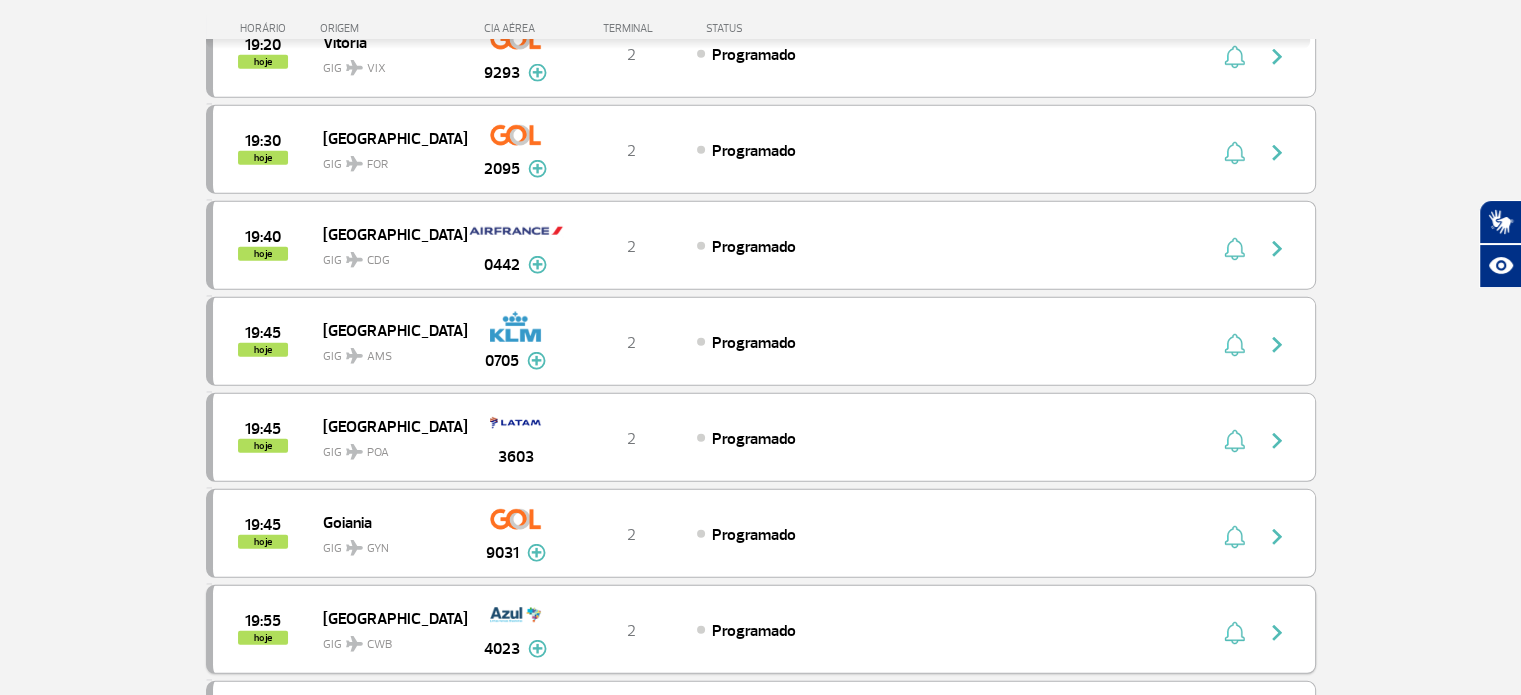 scroll, scrollTop: 13181, scrollLeft: 0, axis: vertical 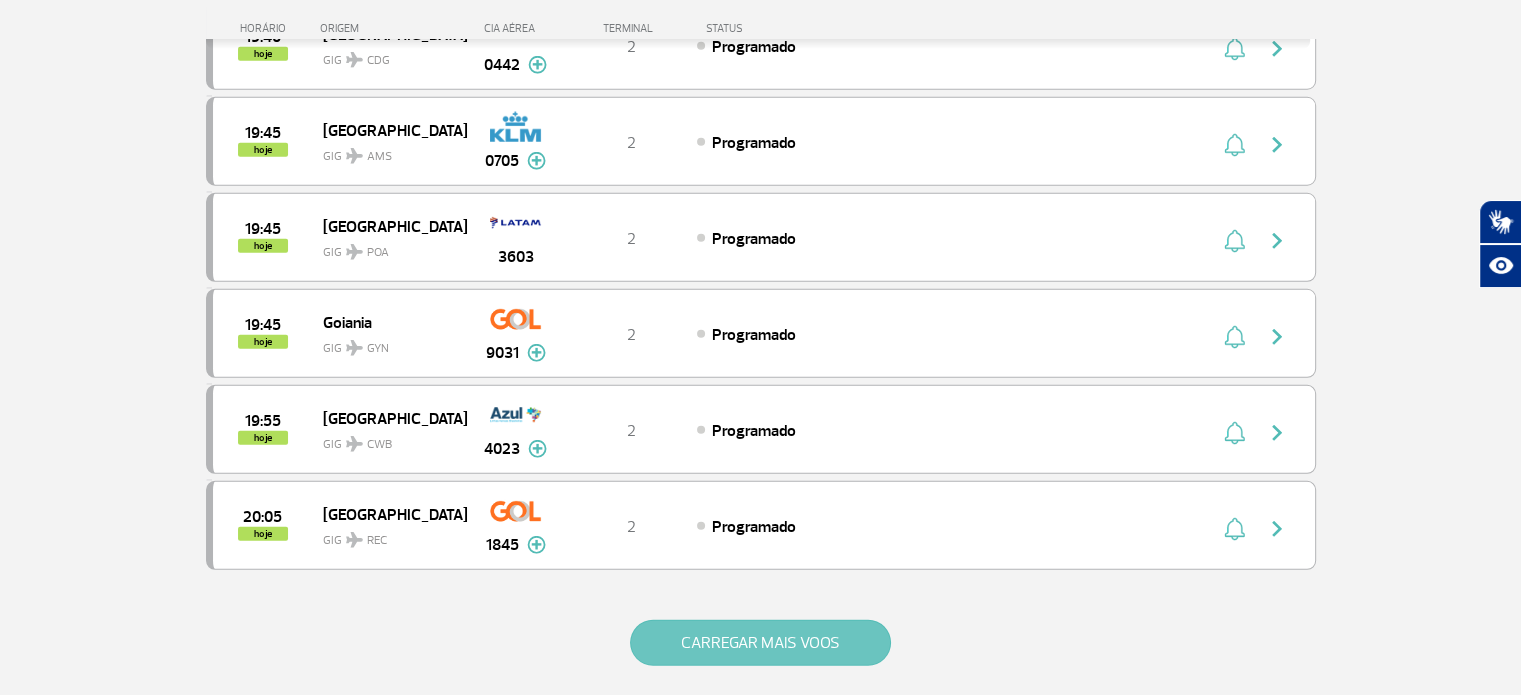 click on "CARREGAR MAIS VOOS" at bounding box center (760, 643) 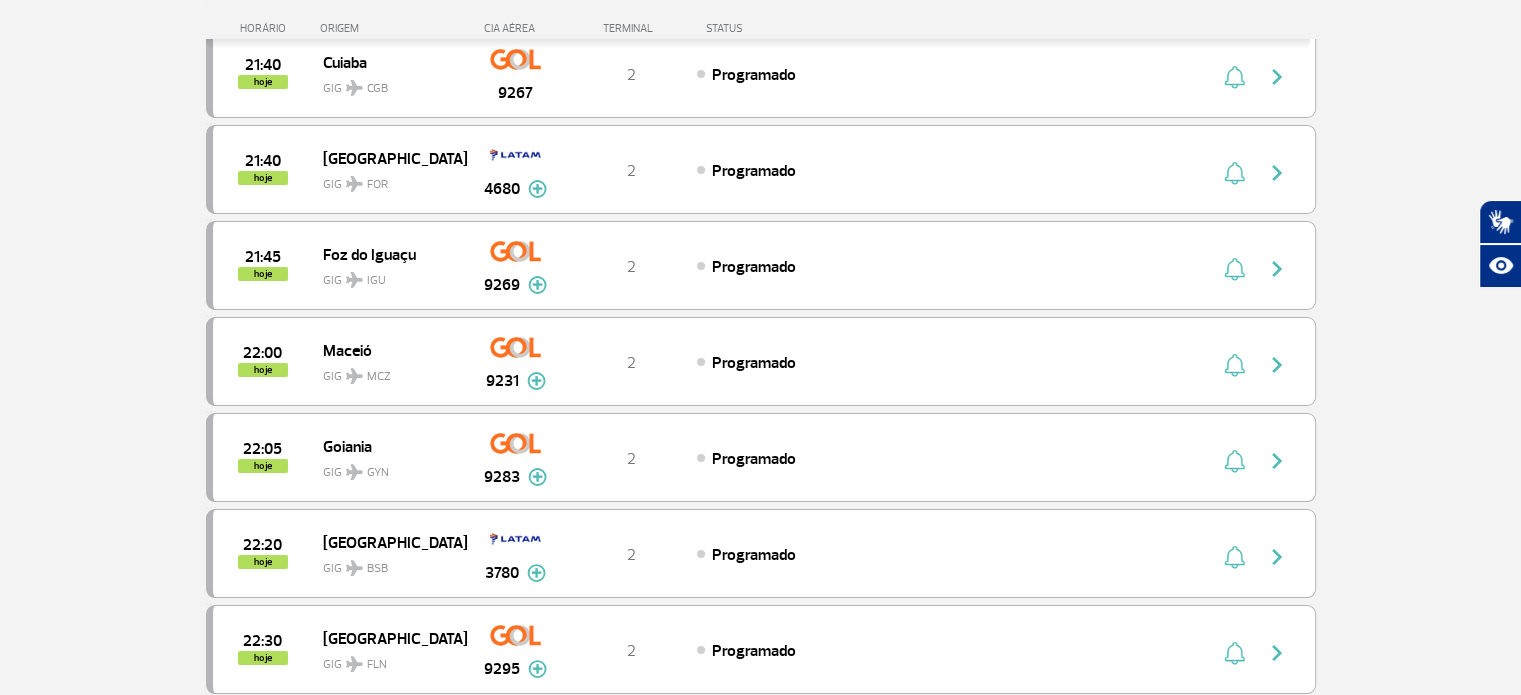 scroll, scrollTop: 14981, scrollLeft: 0, axis: vertical 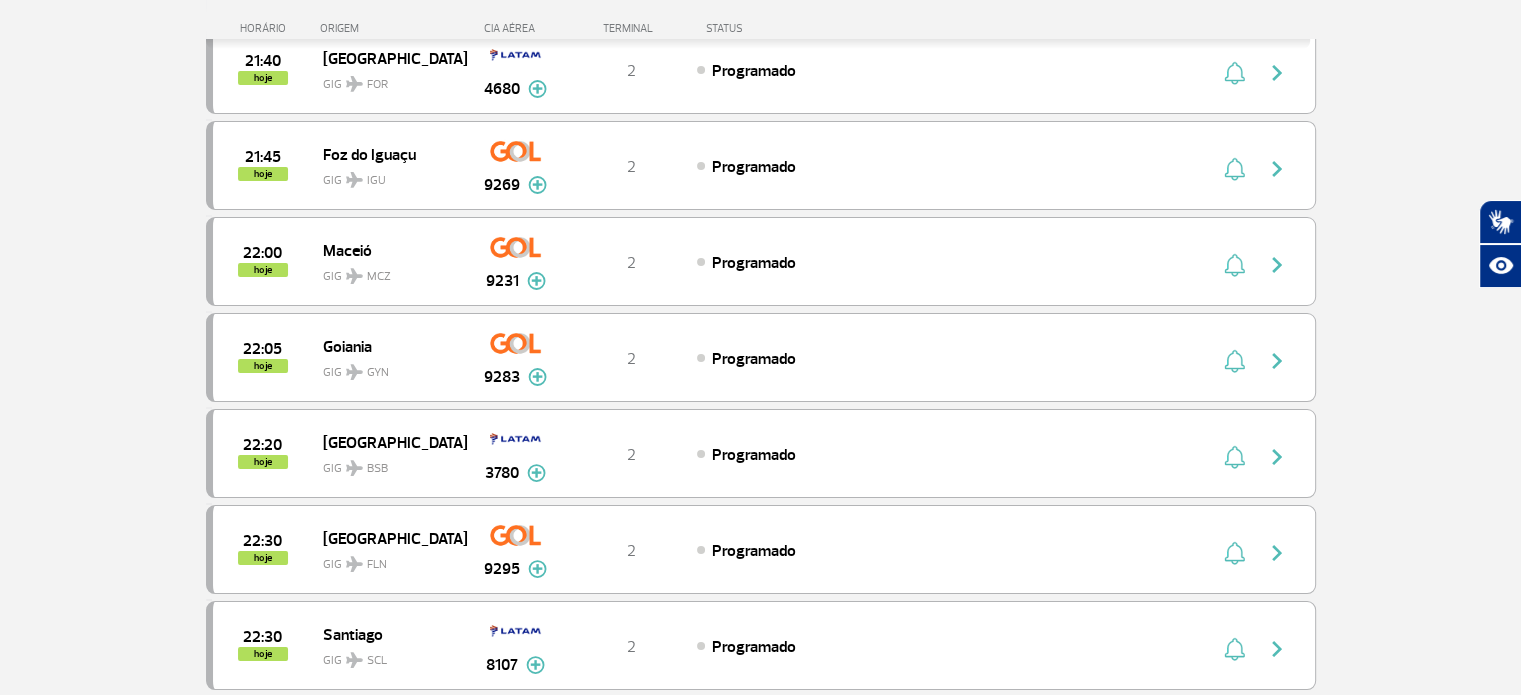 click on "CARREGAR MAIS VOOS" at bounding box center [760, 763] 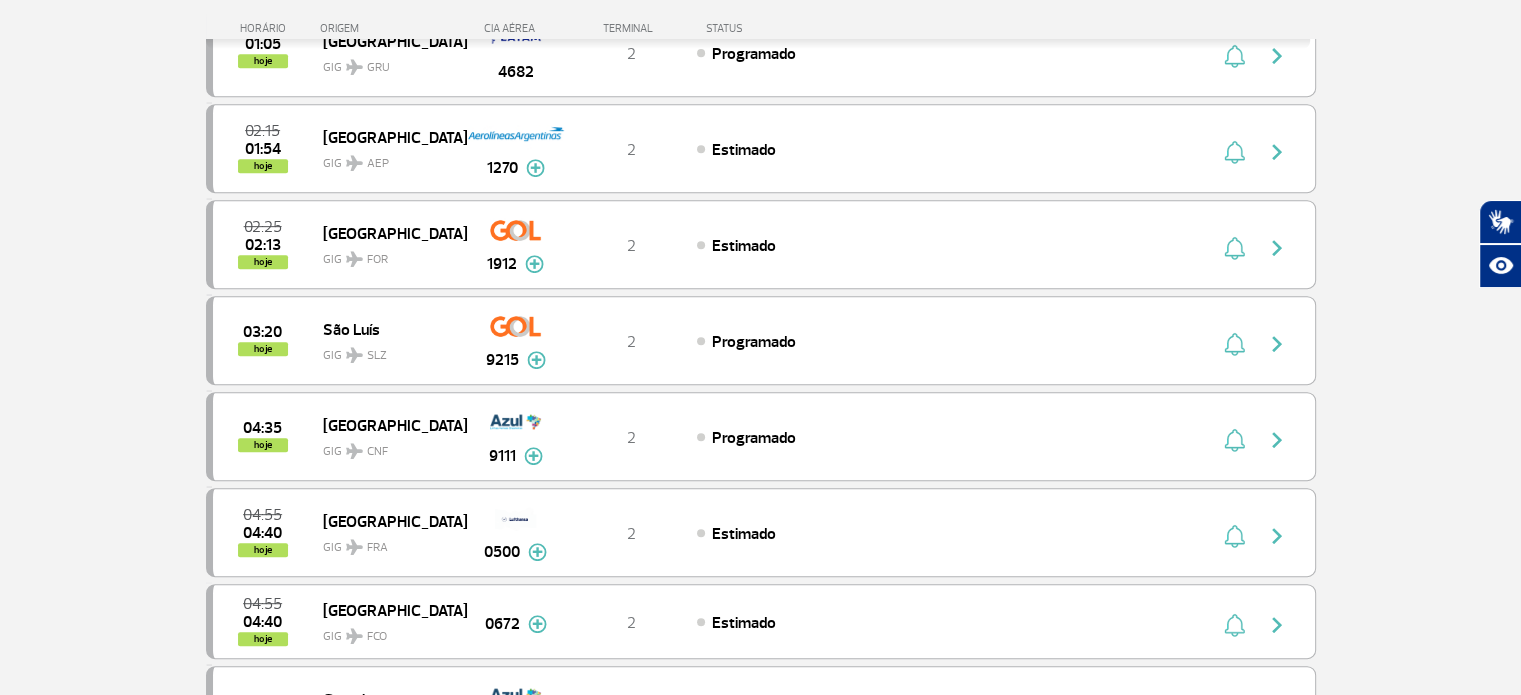 scroll, scrollTop: 1000, scrollLeft: 0, axis: vertical 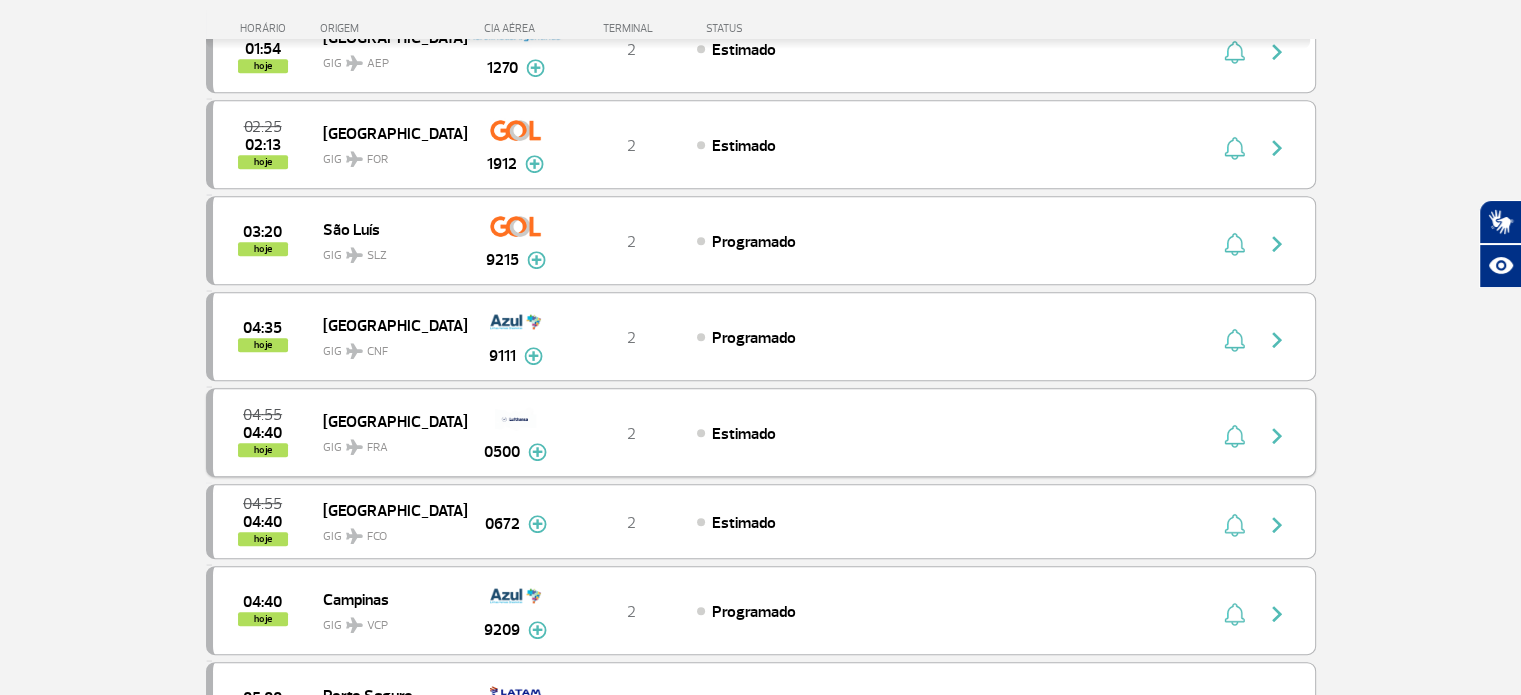 click on "2" at bounding box center [631, 434] 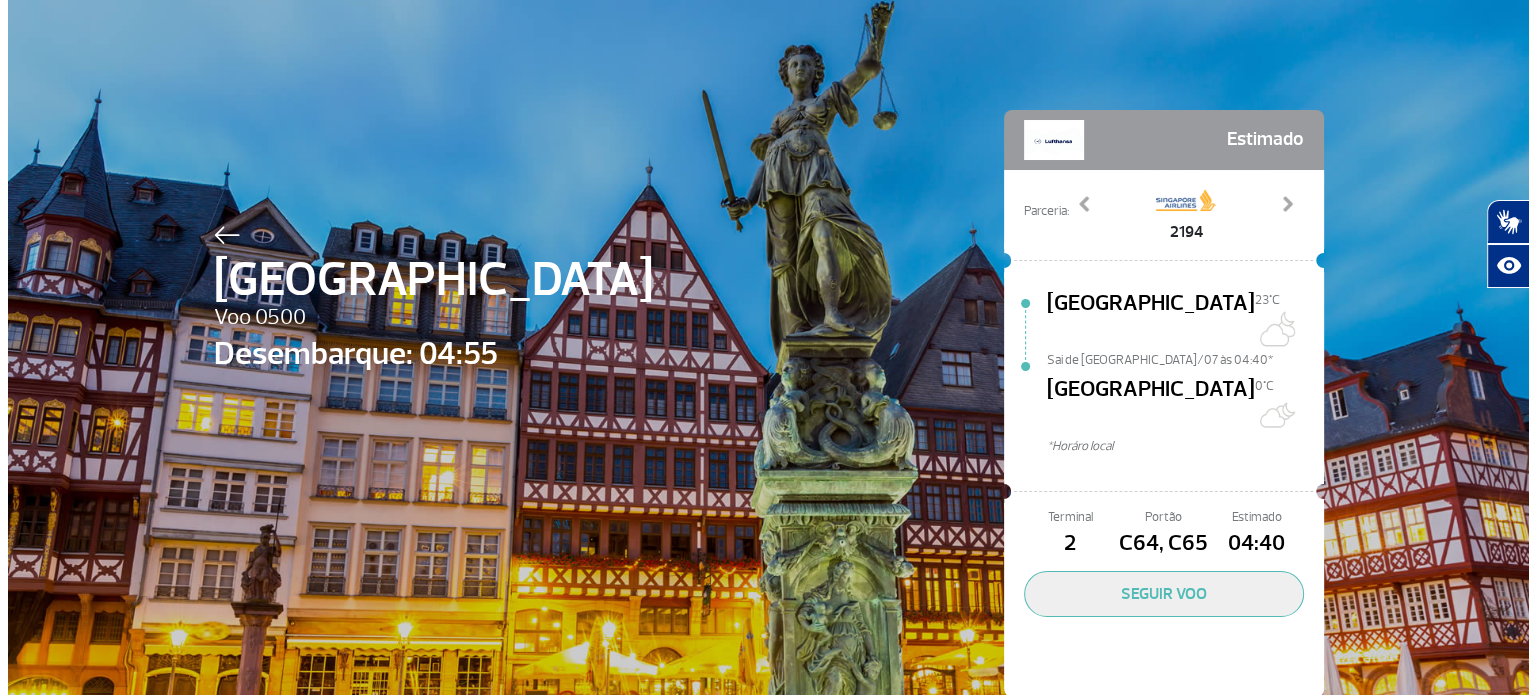 scroll, scrollTop: 0, scrollLeft: 0, axis: both 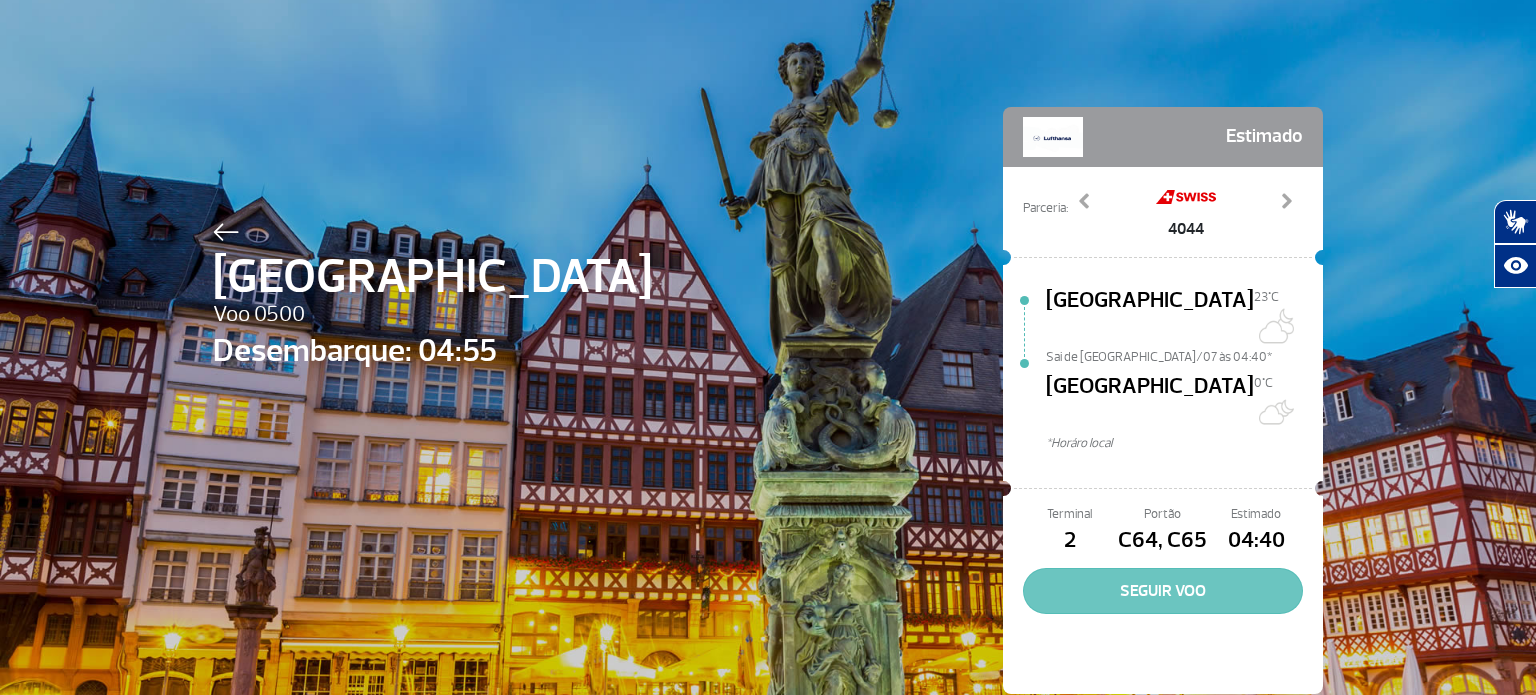 click on "SEGUIR VOO" 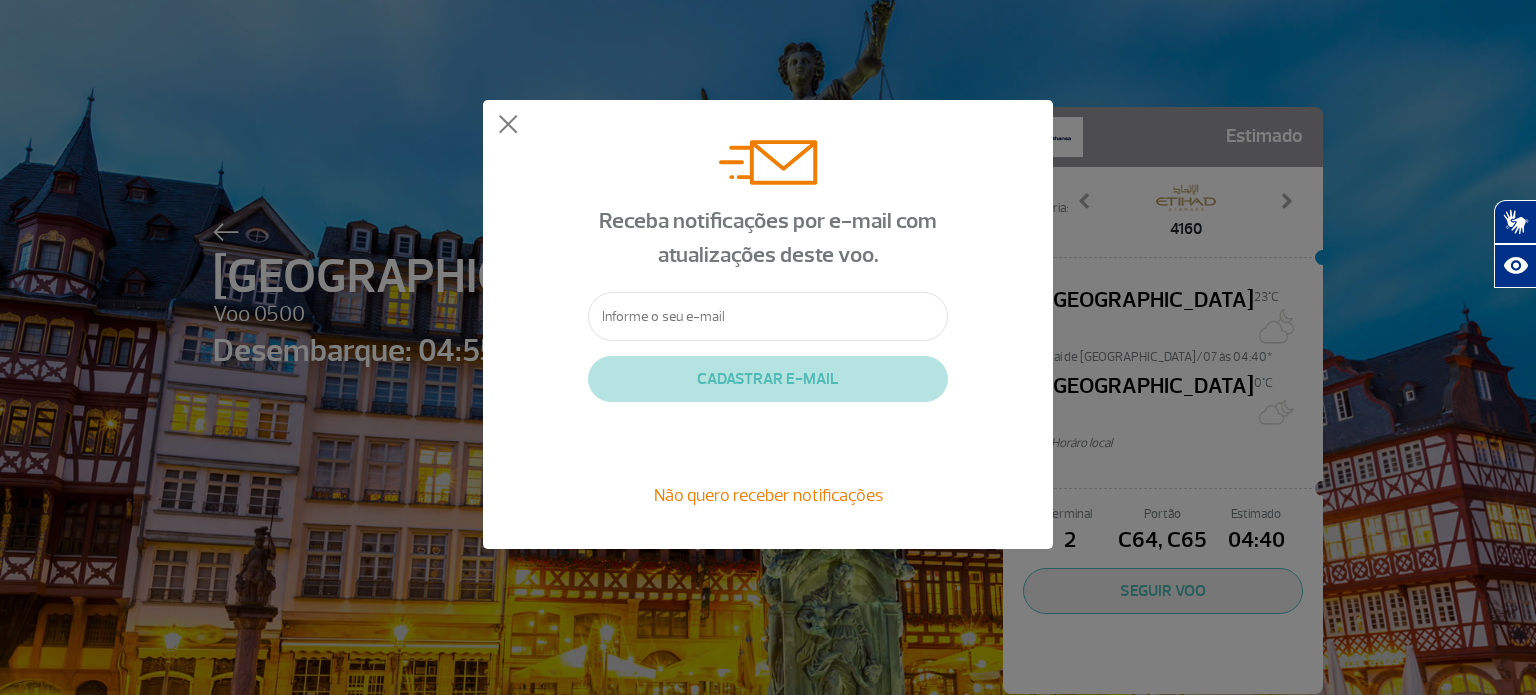 click on "Não quero receber notificações" 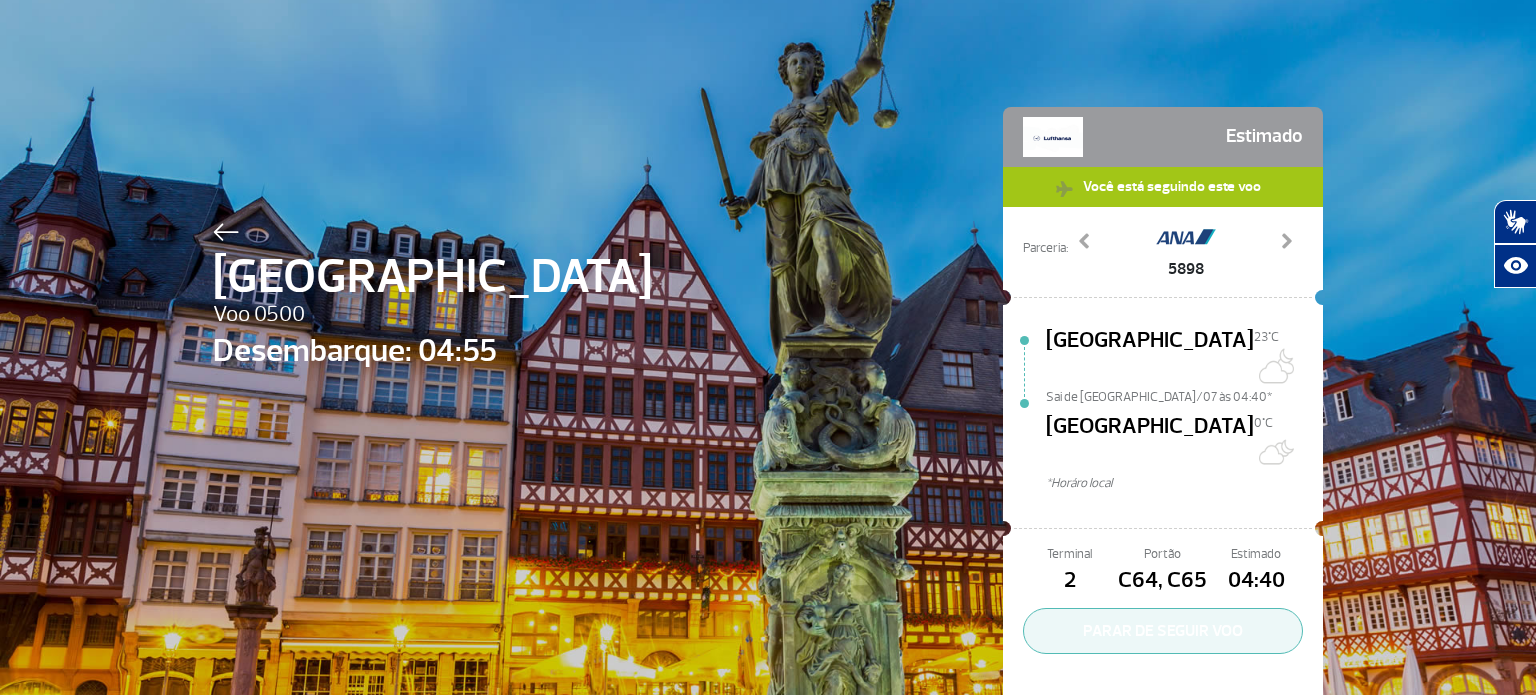 click on "PARAR DE SEGUIR VOO" 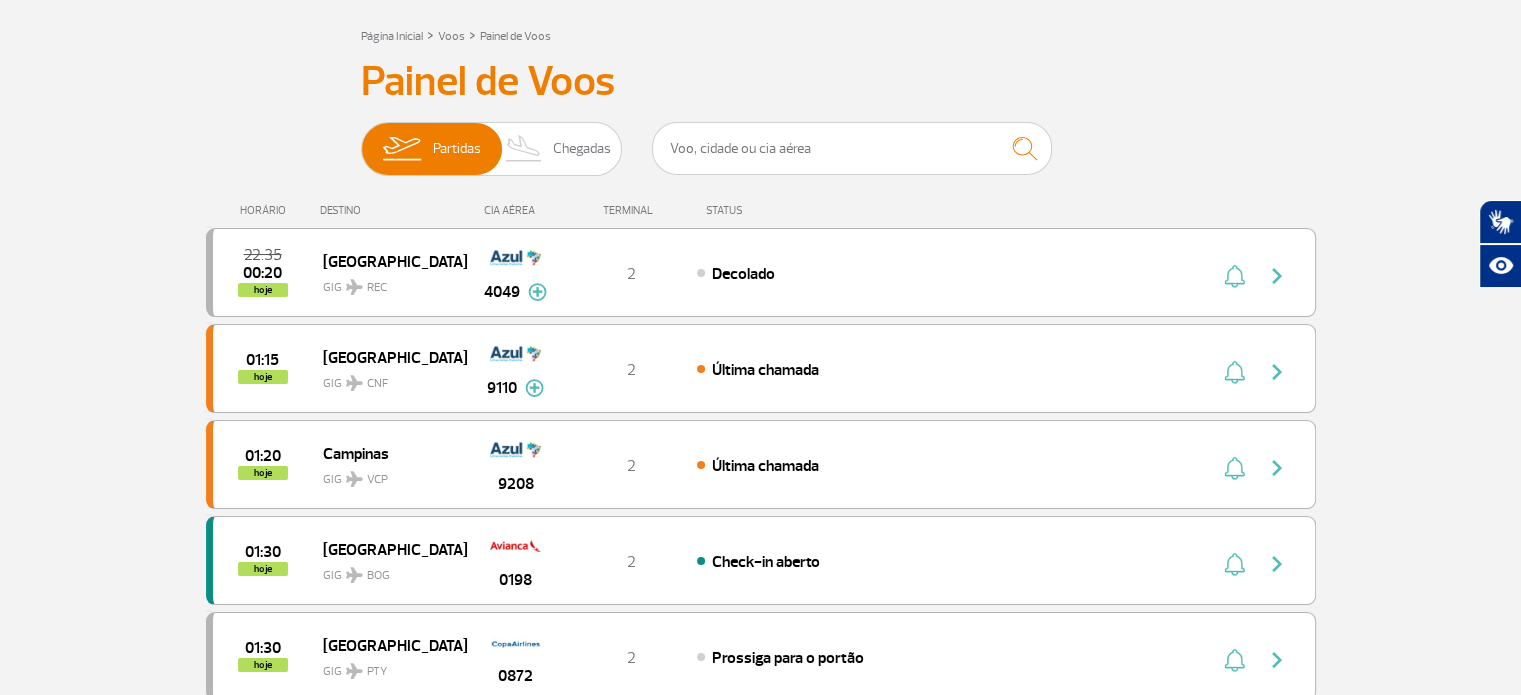scroll, scrollTop: 0, scrollLeft: 0, axis: both 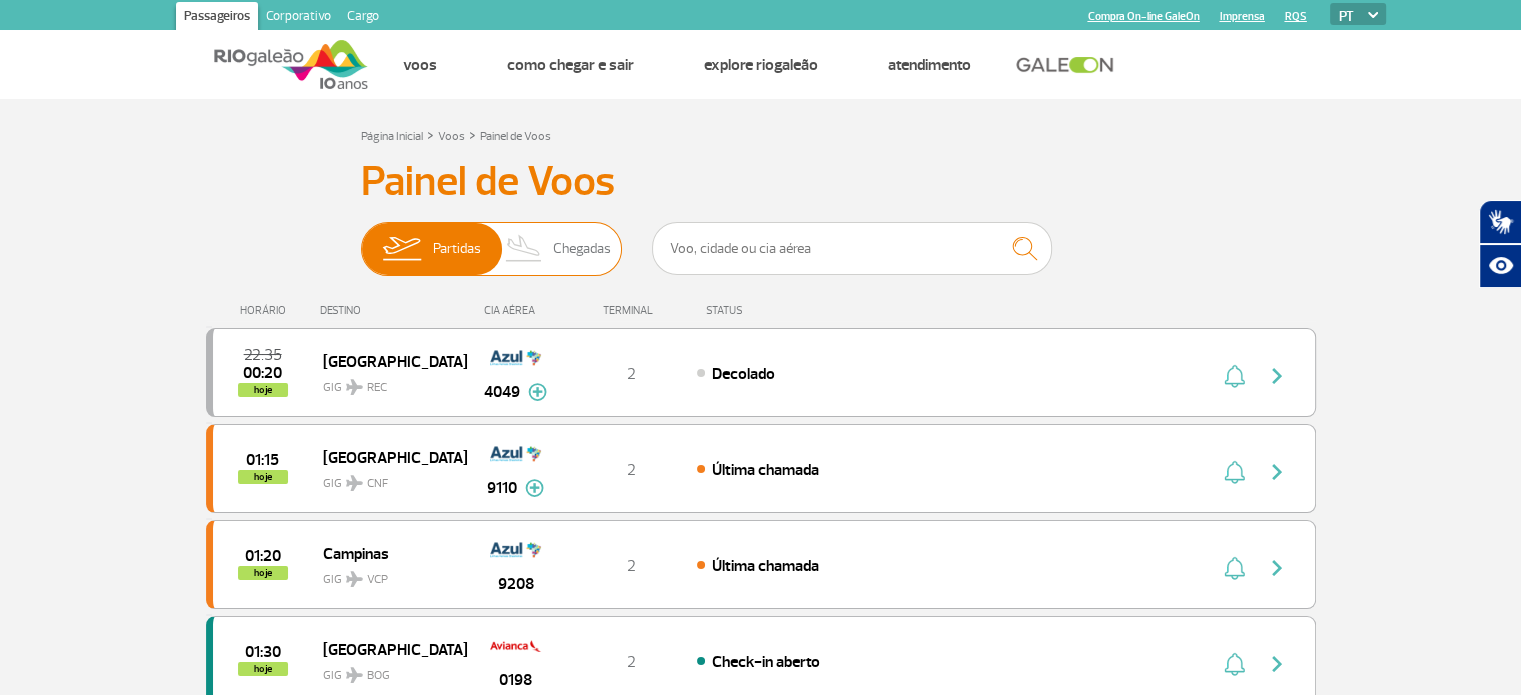 click on "Chegadas" at bounding box center [582, 249] 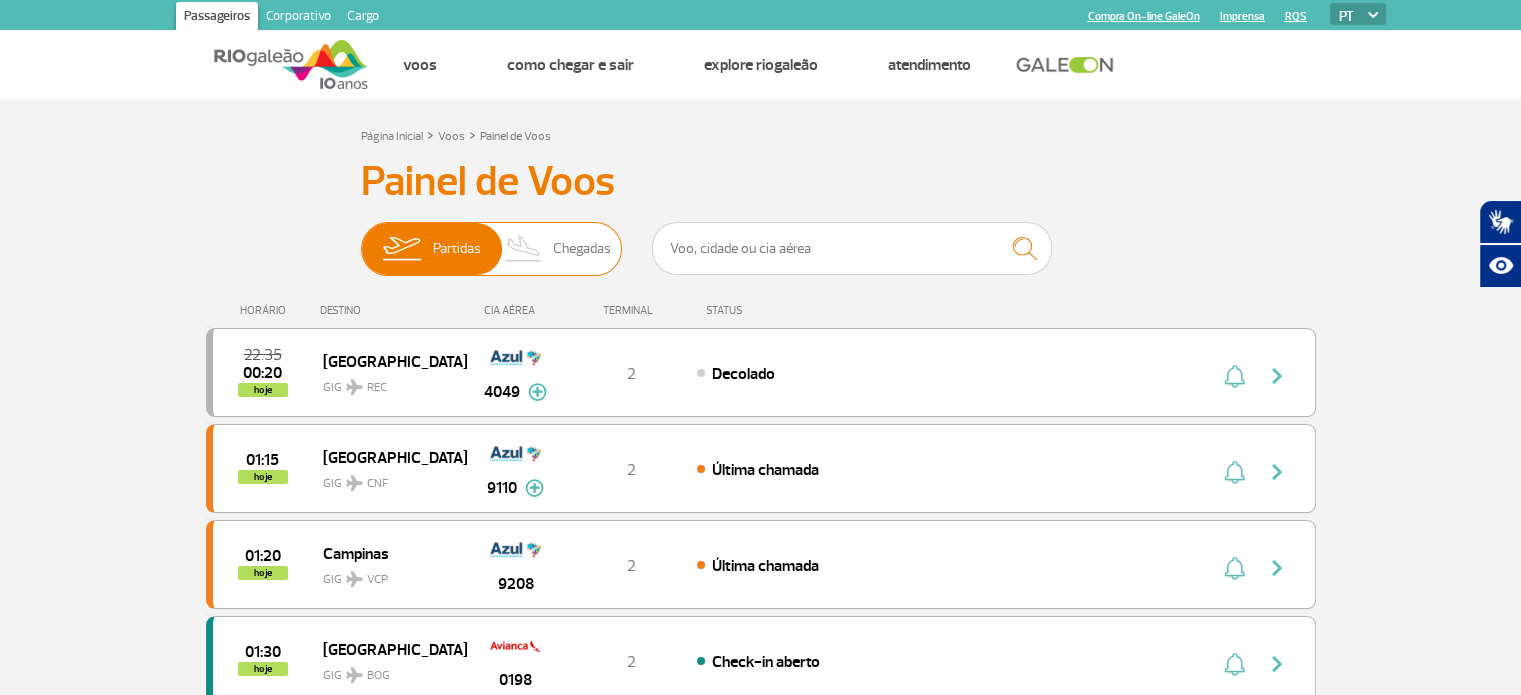 click on "Partidas   Chegadas" at bounding box center (361, 239) 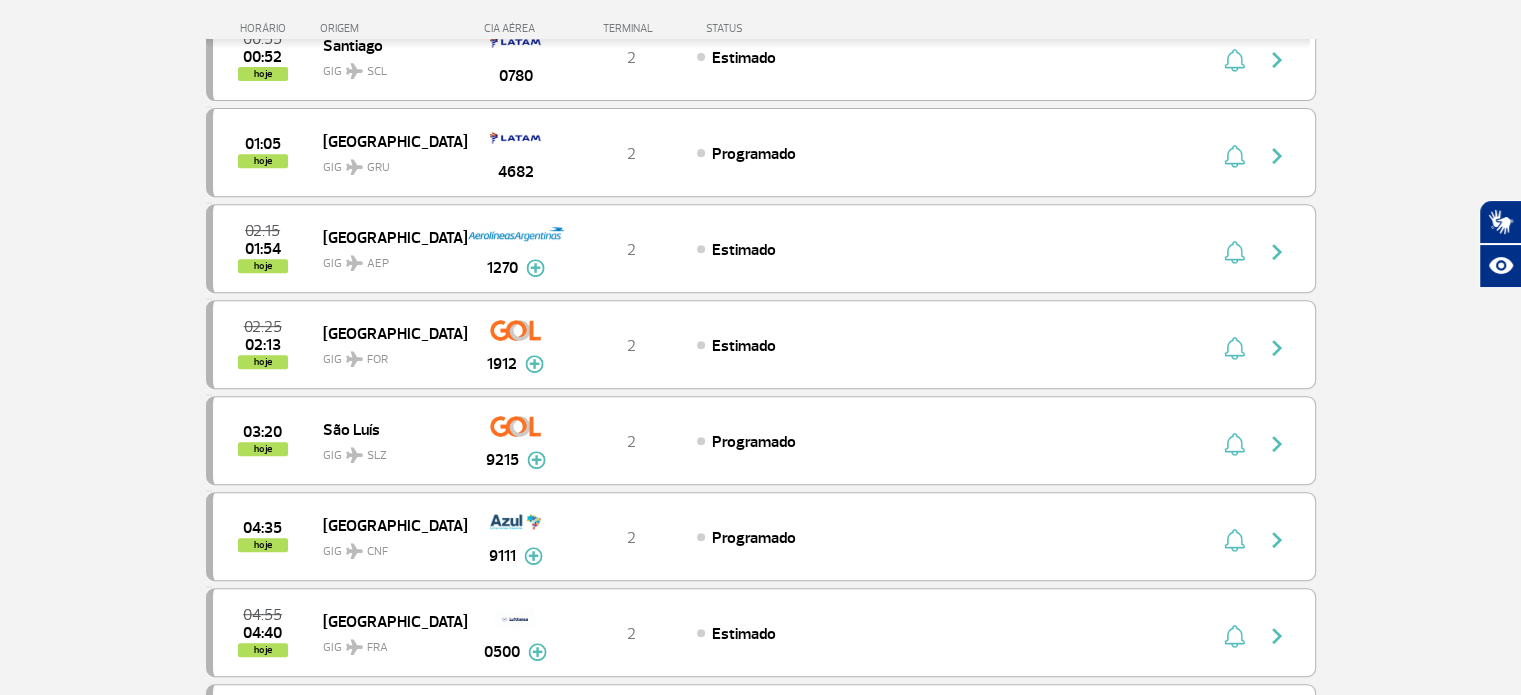 scroll, scrollTop: 900, scrollLeft: 0, axis: vertical 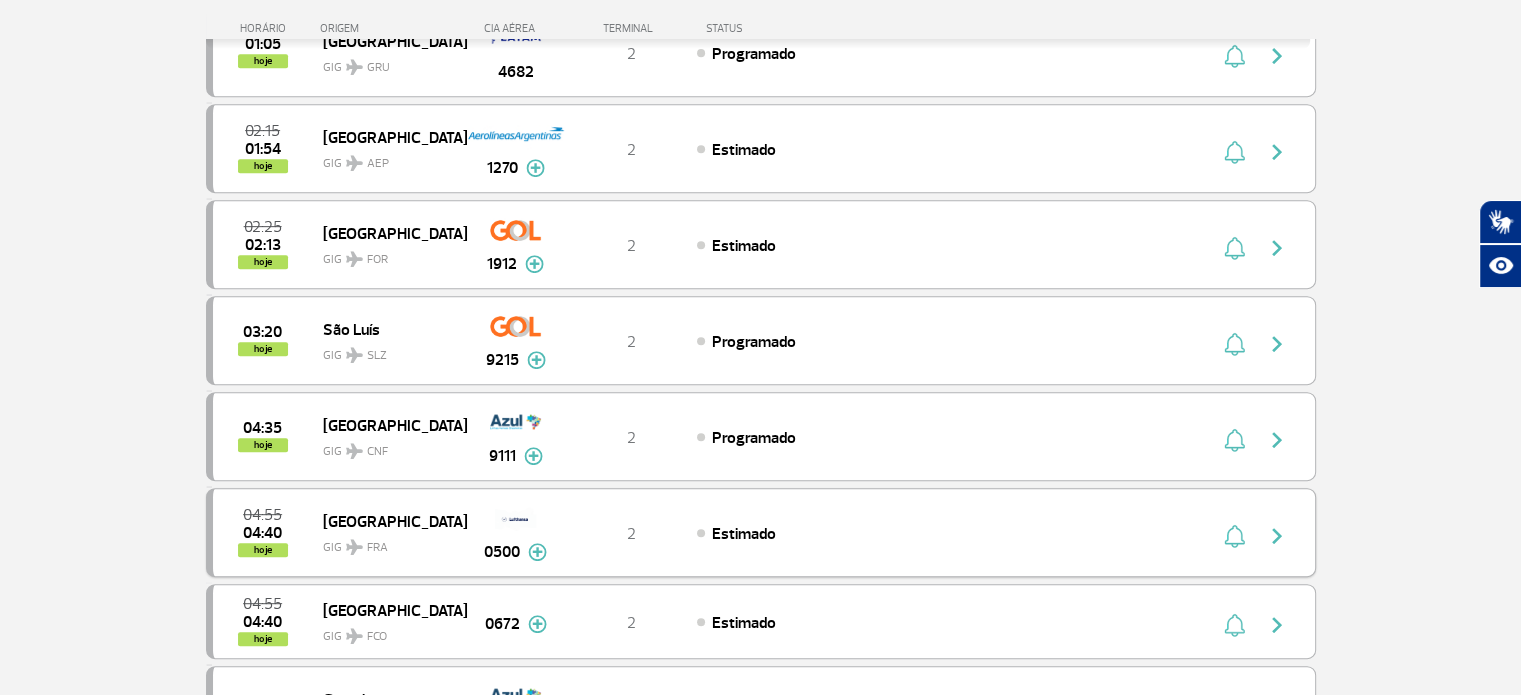 click on "04:55 04:40 hoje [GEOGRAPHIC_DATA]  FRA 0500 2  Estimado  Parcerias:  Singapore Airlines   2194   Swiss International Airlines   4044   Etihad Airways   4160   [PERSON_NAME]-All Nippon Airways   5898   Air India   8502" at bounding box center [761, 532] 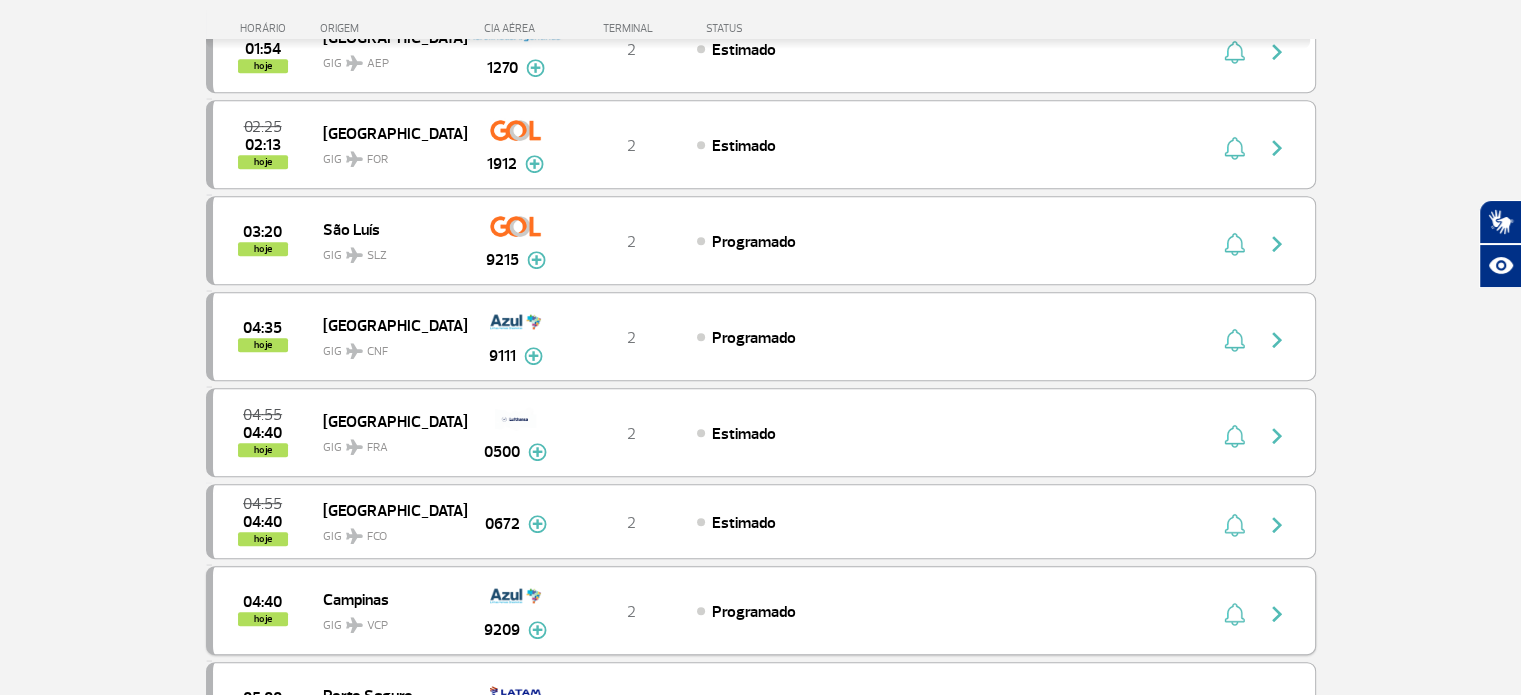 scroll, scrollTop: 1100, scrollLeft: 0, axis: vertical 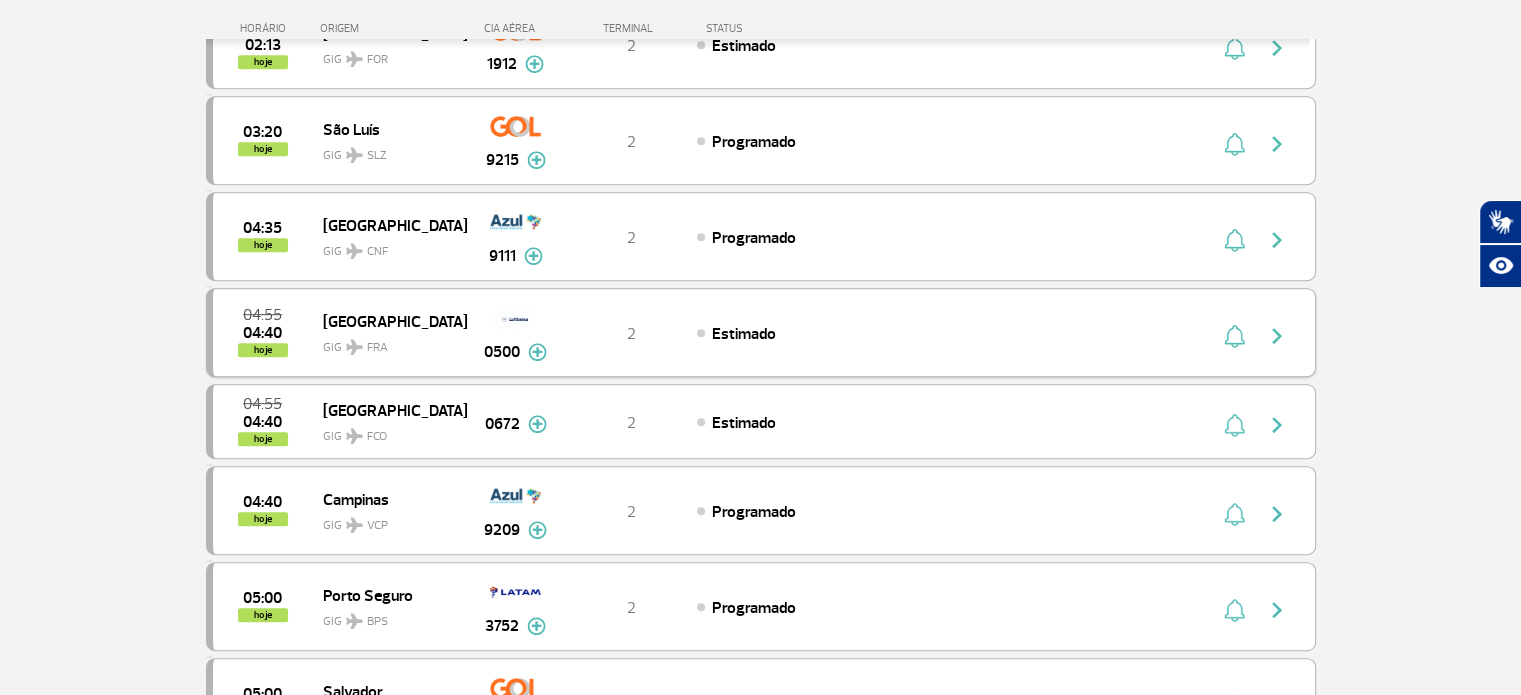 click at bounding box center (537, 352) 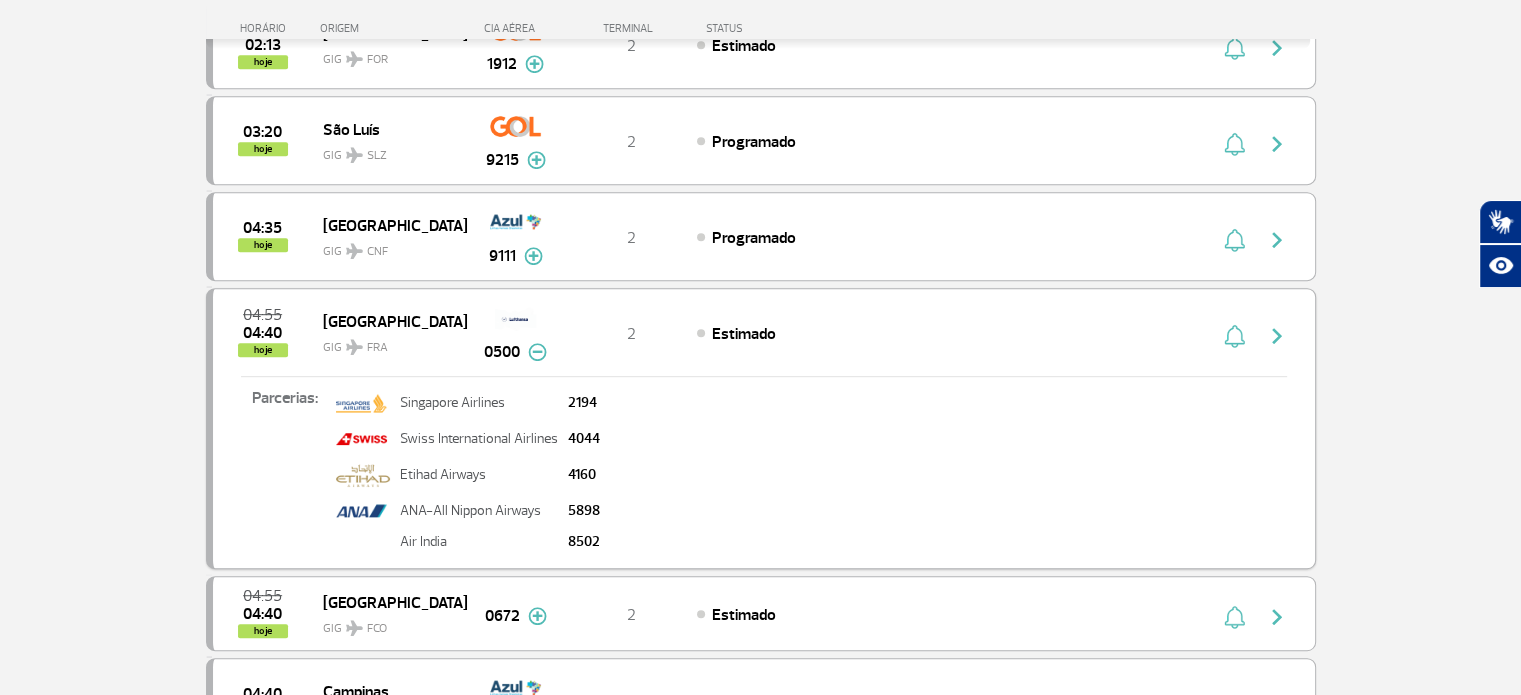 click on "2" at bounding box center (631, 333) 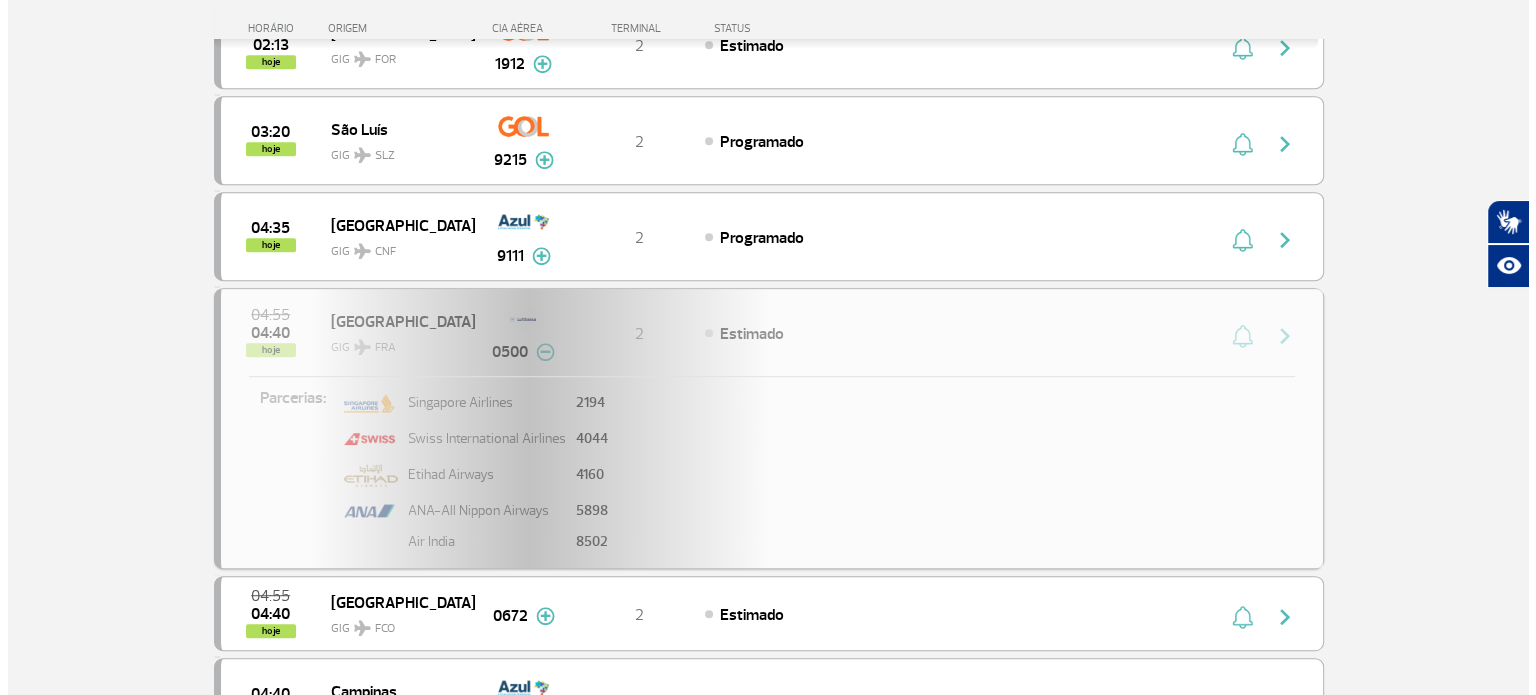 scroll, scrollTop: 0, scrollLeft: 0, axis: both 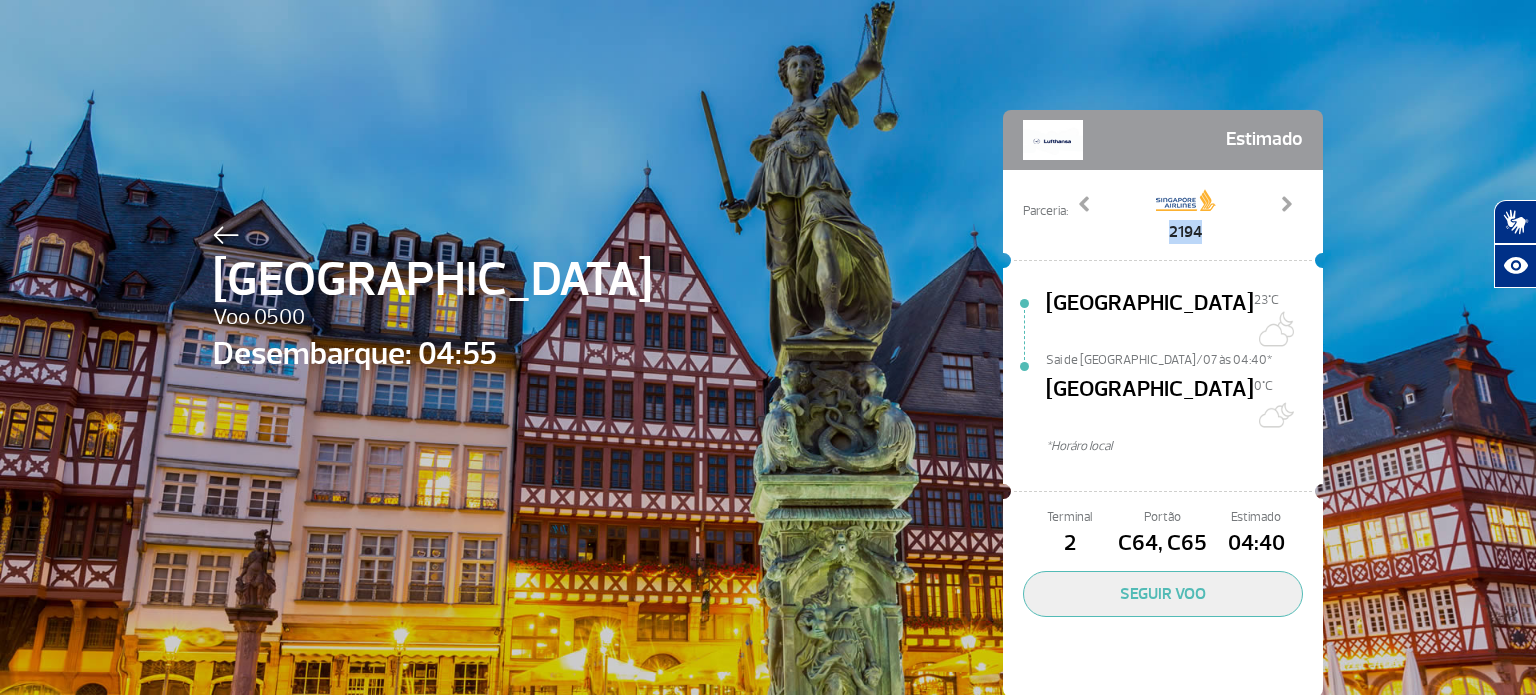 drag, startPoint x: 1192, startPoint y: 232, endPoint x: 1152, endPoint y: 232, distance: 40 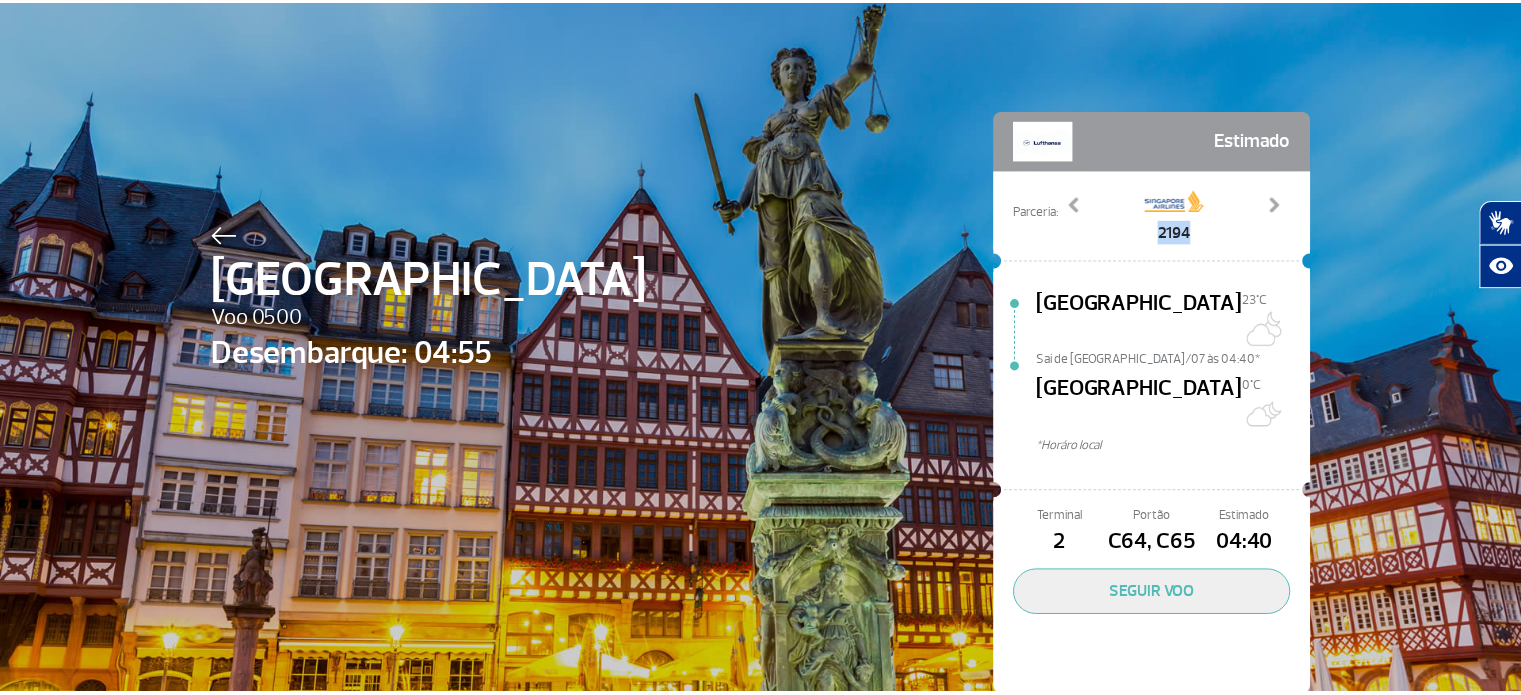 scroll, scrollTop: 3, scrollLeft: 0, axis: vertical 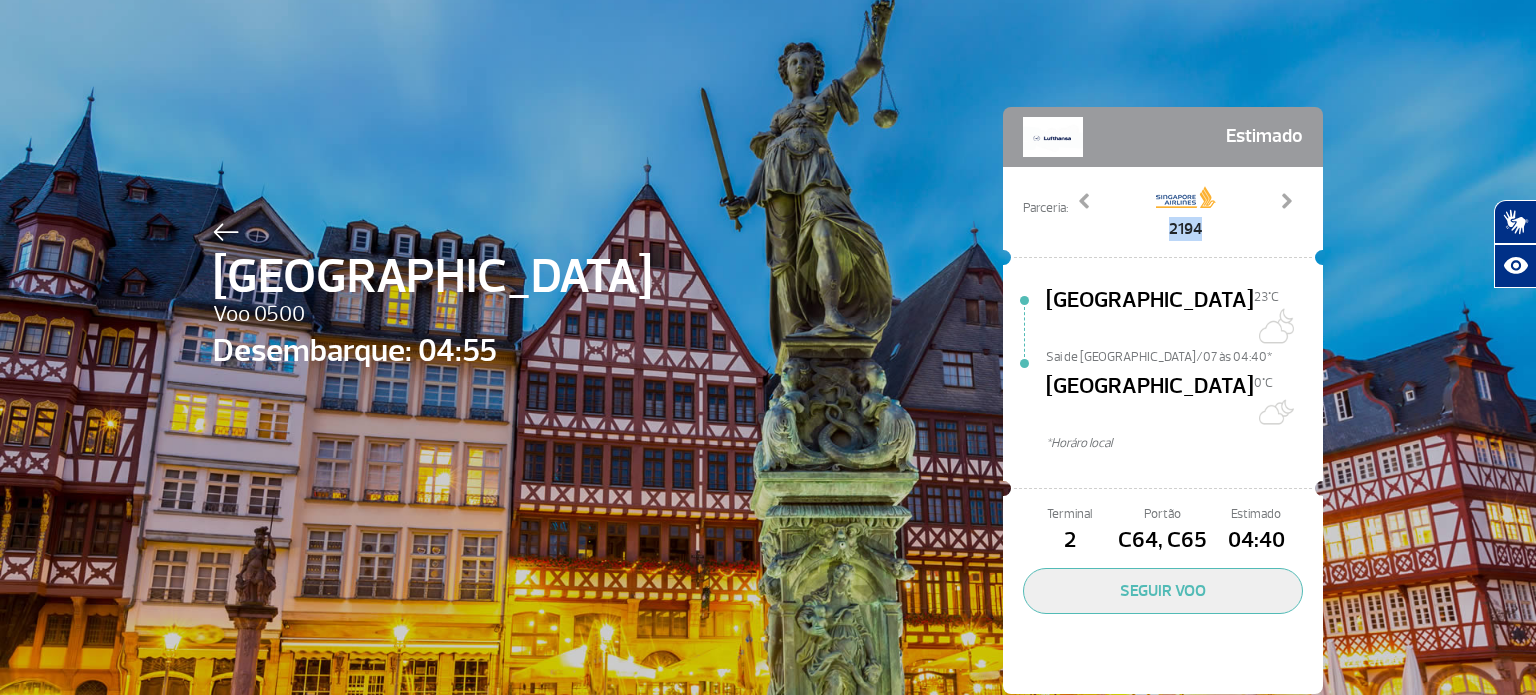 copy on "2194" 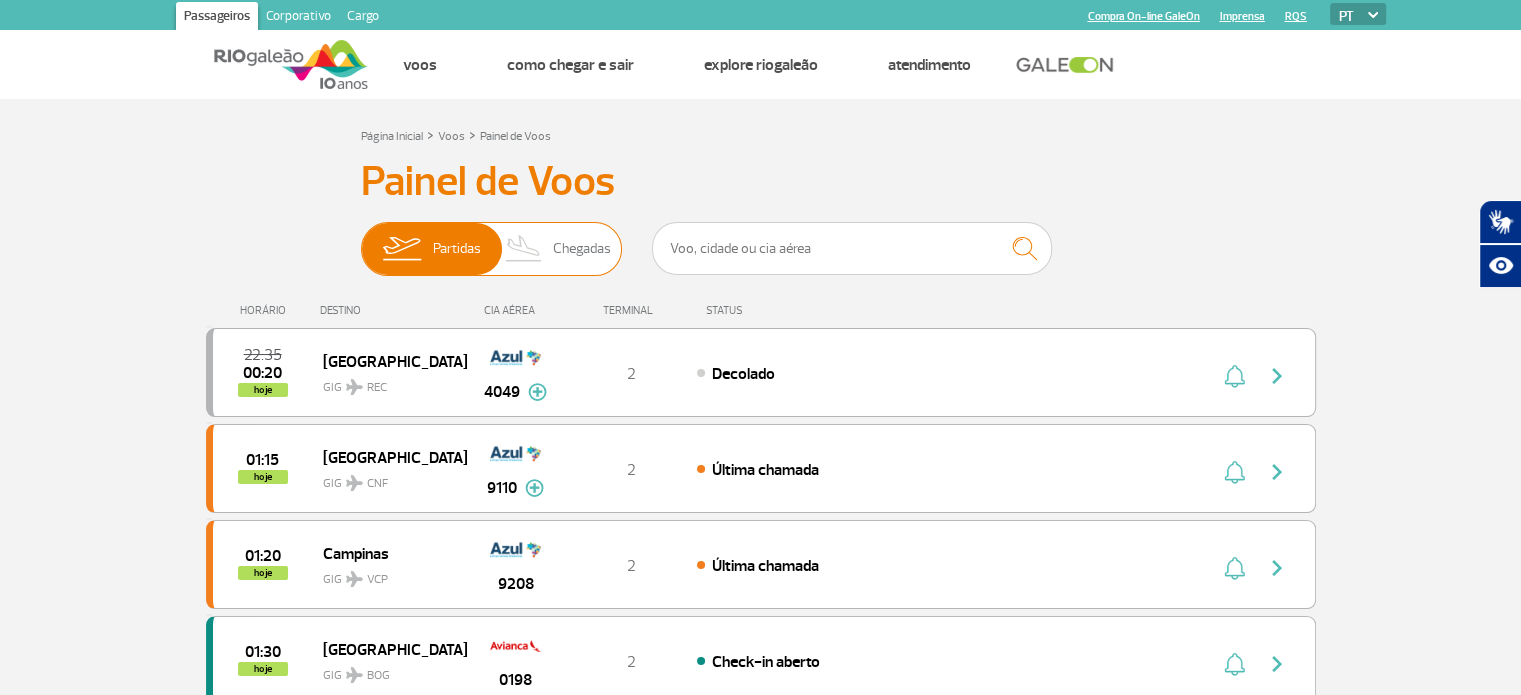 click on "Chegadas" at bounding box center (582, 249) 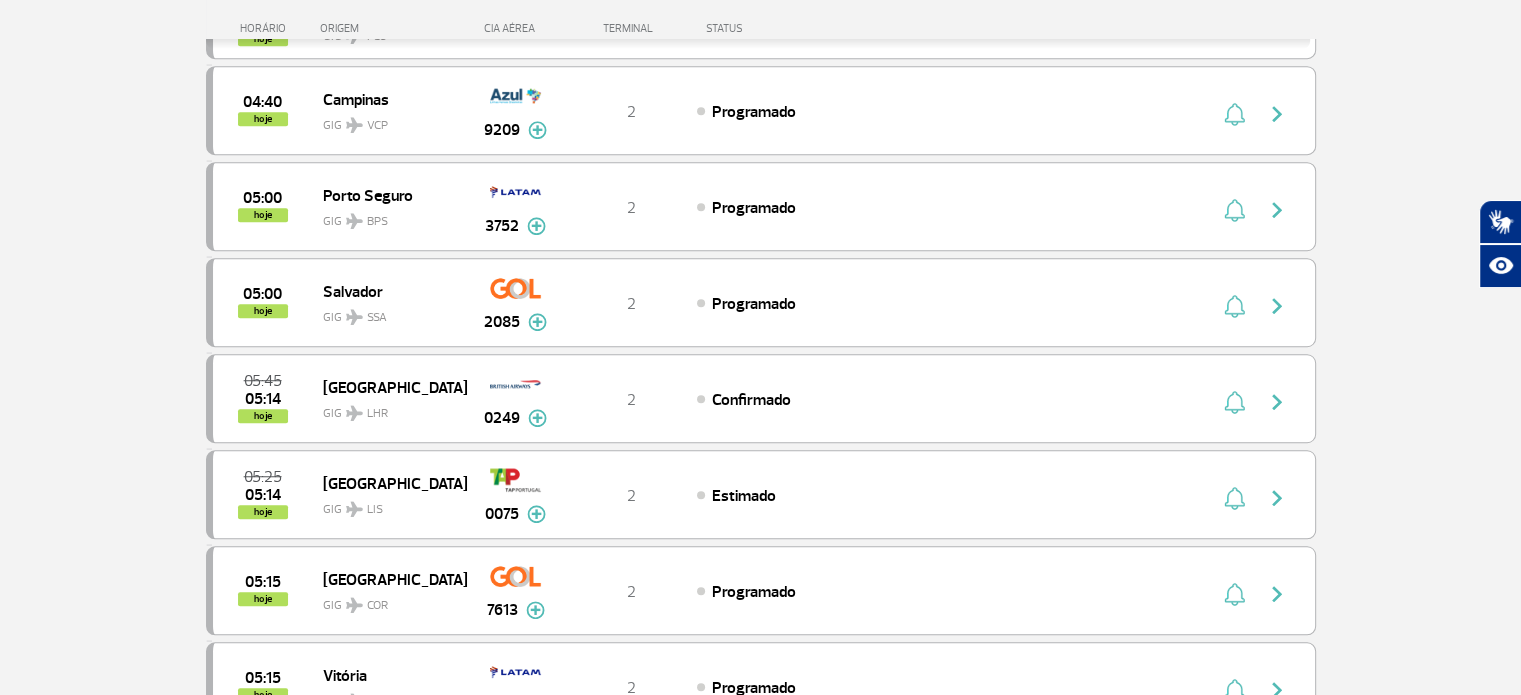 scroll, scrollTop: 1400, scrollLeft: 0, axis: vertical 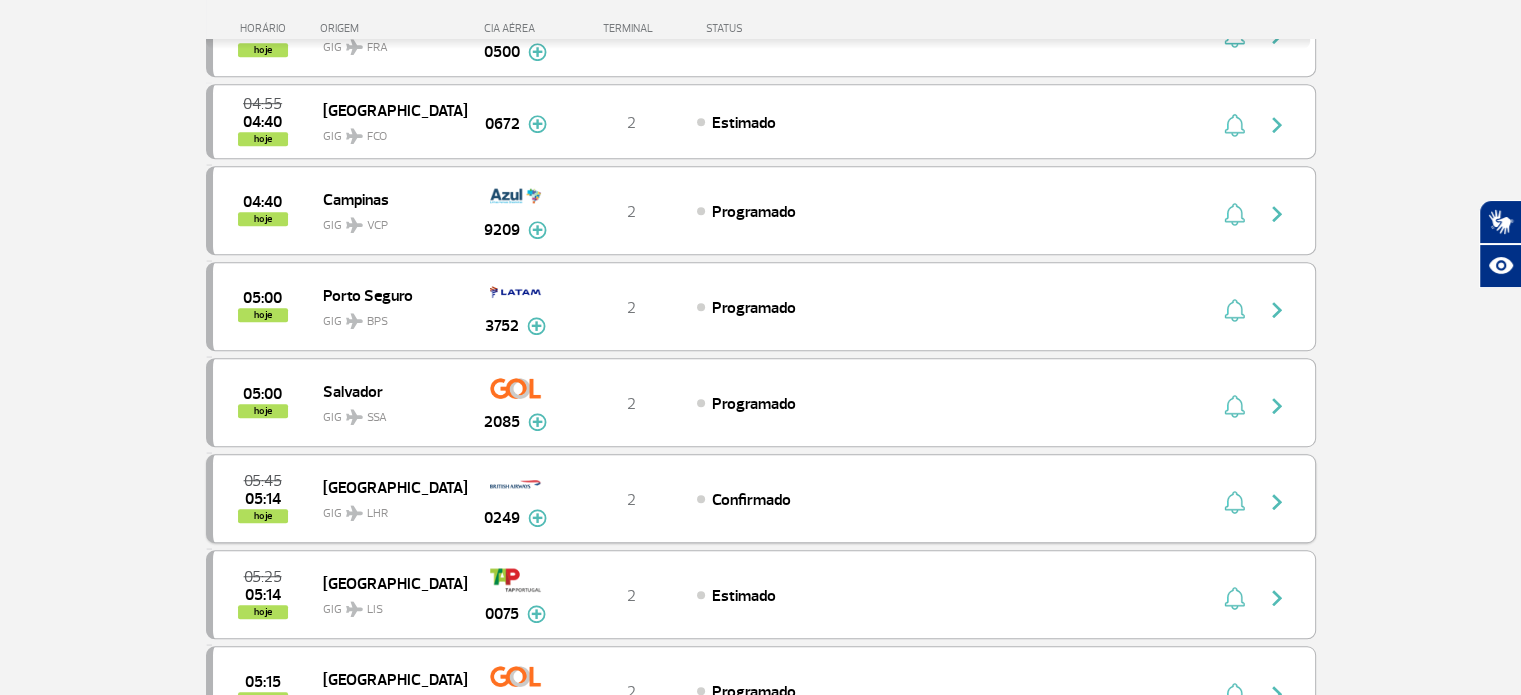 click at bounding box center [537, 518] 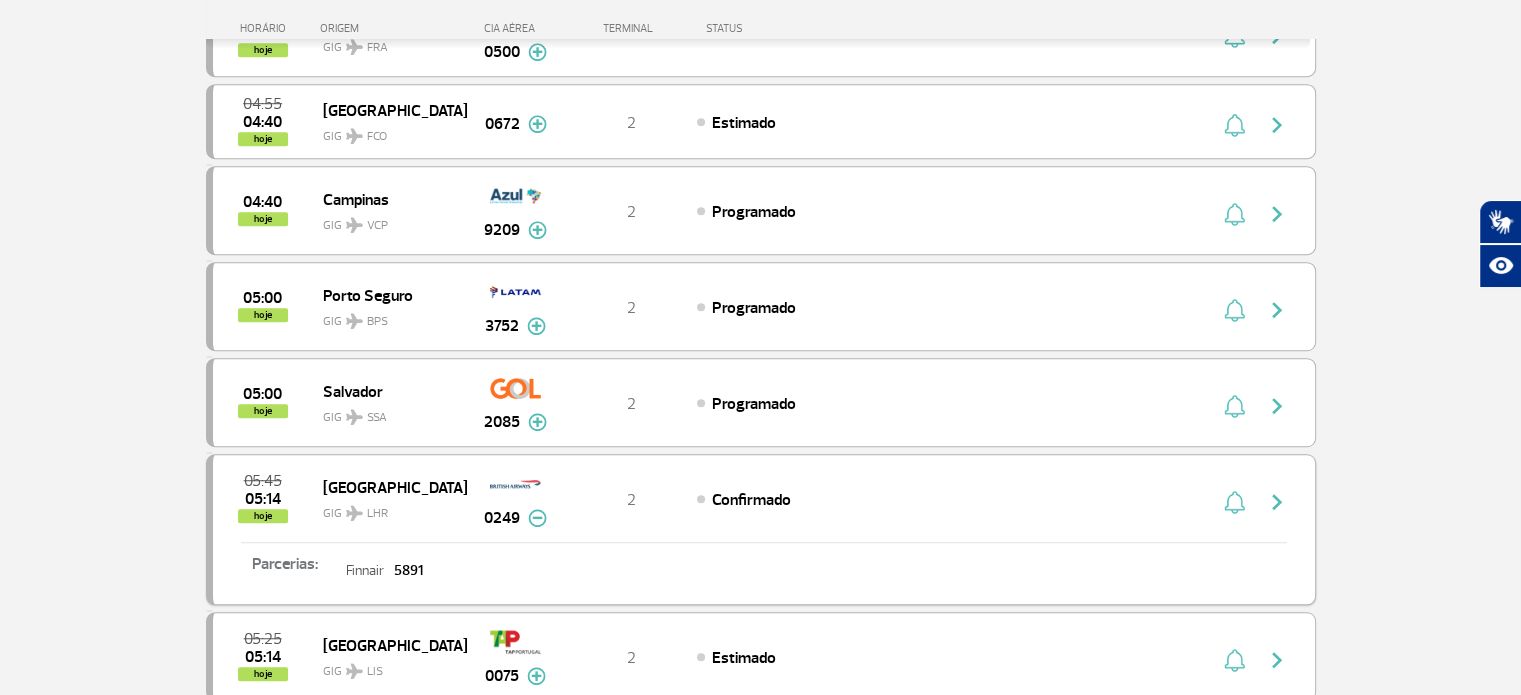 click at bounding box center (537, 518) 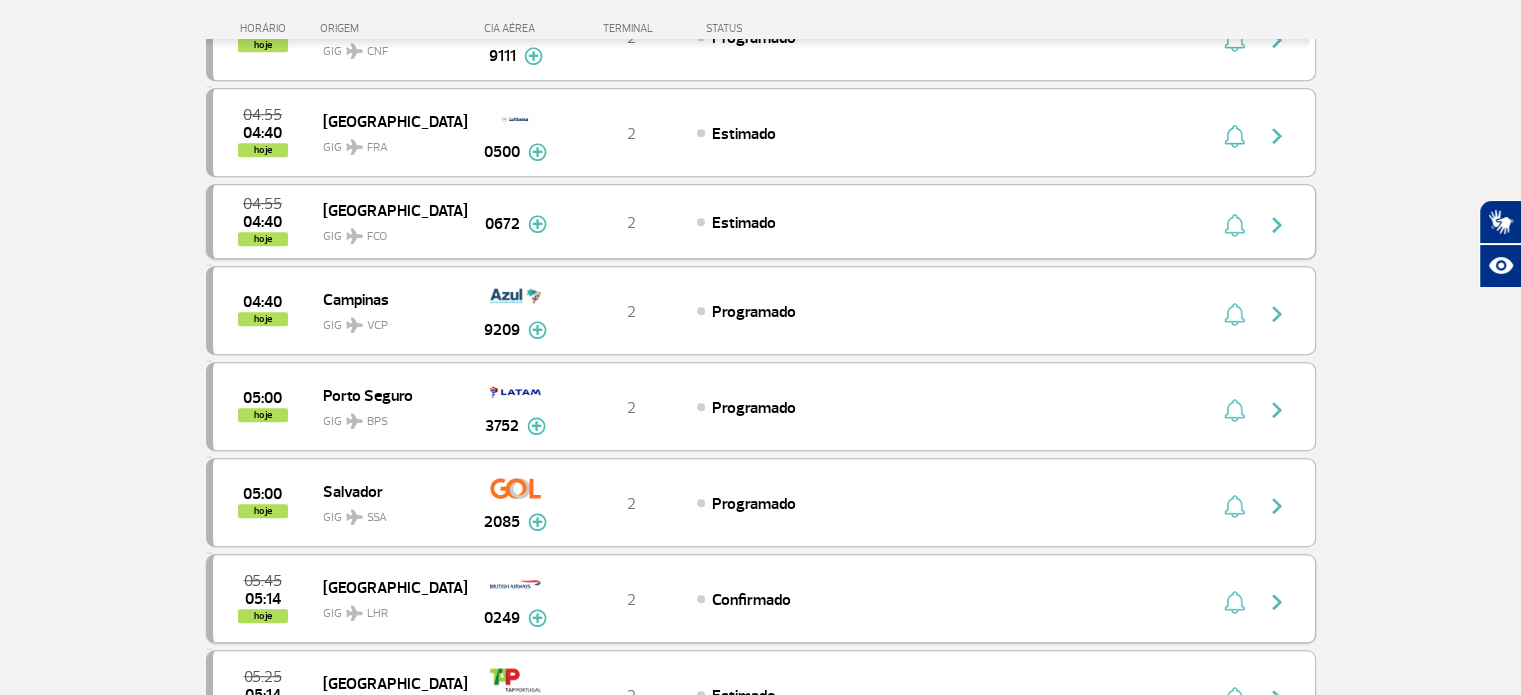 scroll, scrollTop: 1200, scrollLeft: 0, axis: vertical 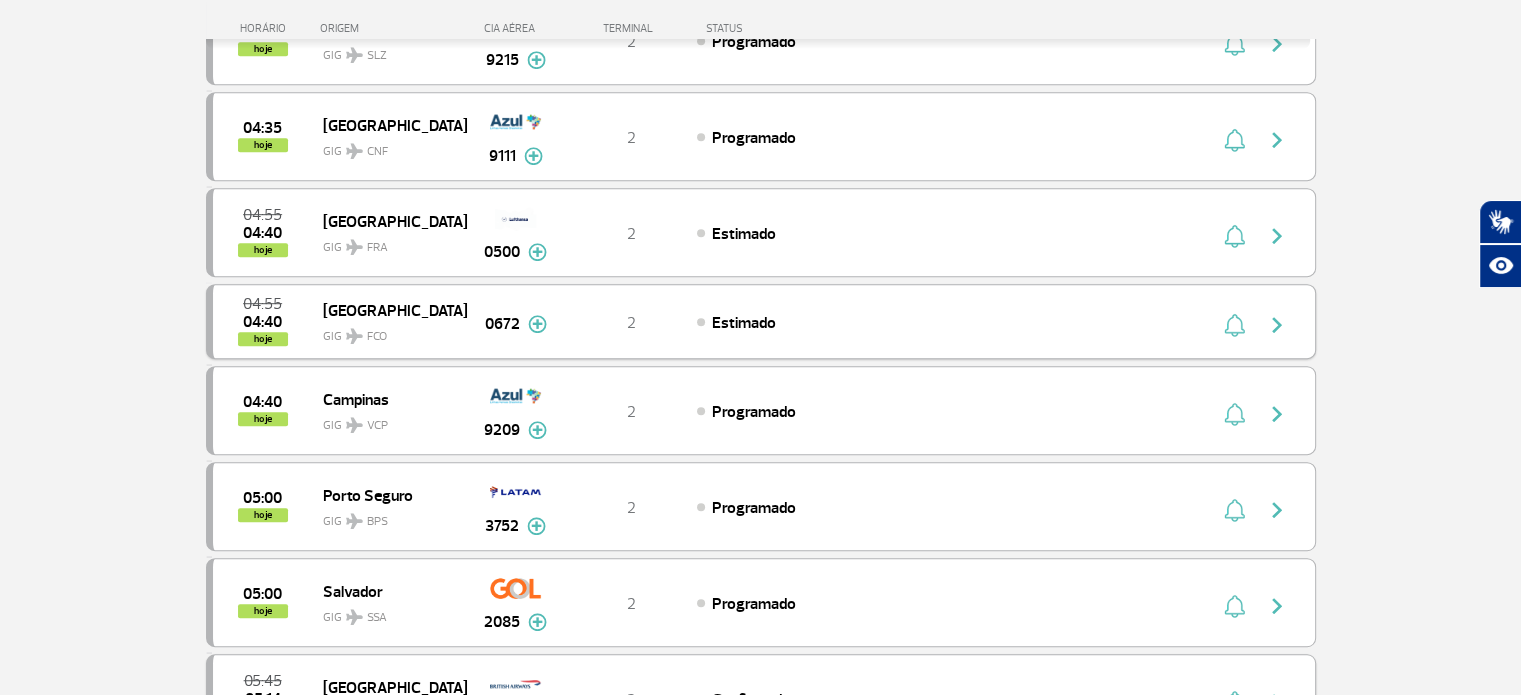 click on "[GEOGRAPHIC_DATA]" at bounding box center (387, 310) 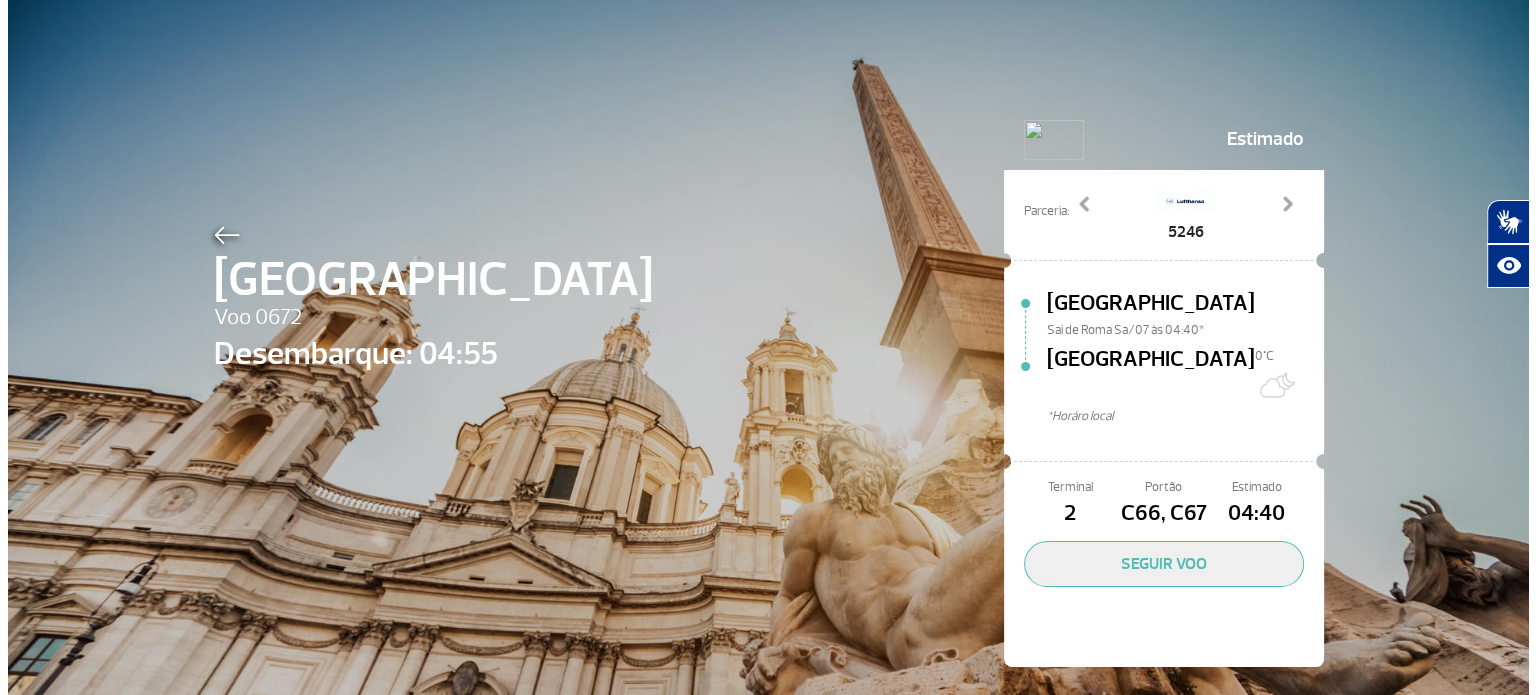 scroll, scrollTop: 0, scrollLeft: 0, axis: both 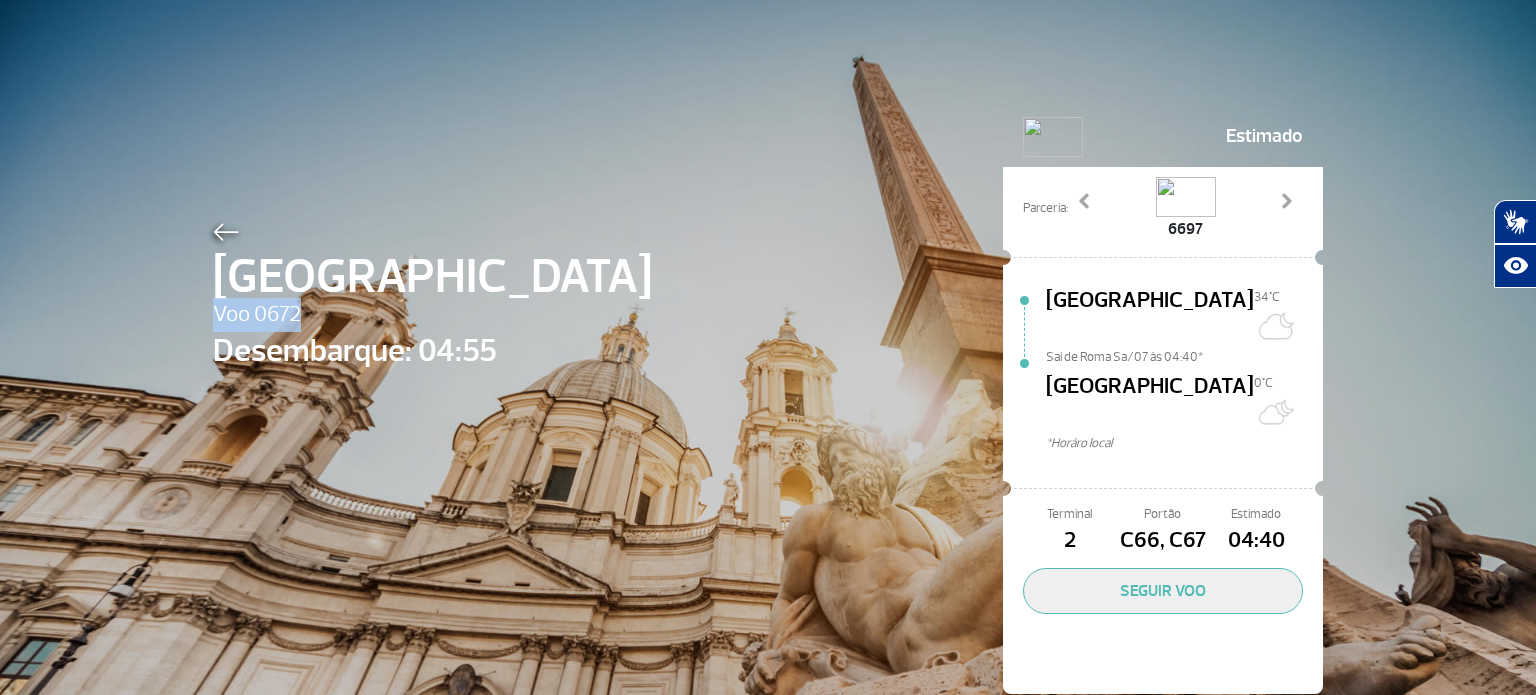 drag, startPoint x: 299, startPoint y: 315, endPoint x: 185, endPoint y: 320, distance: 114.1096 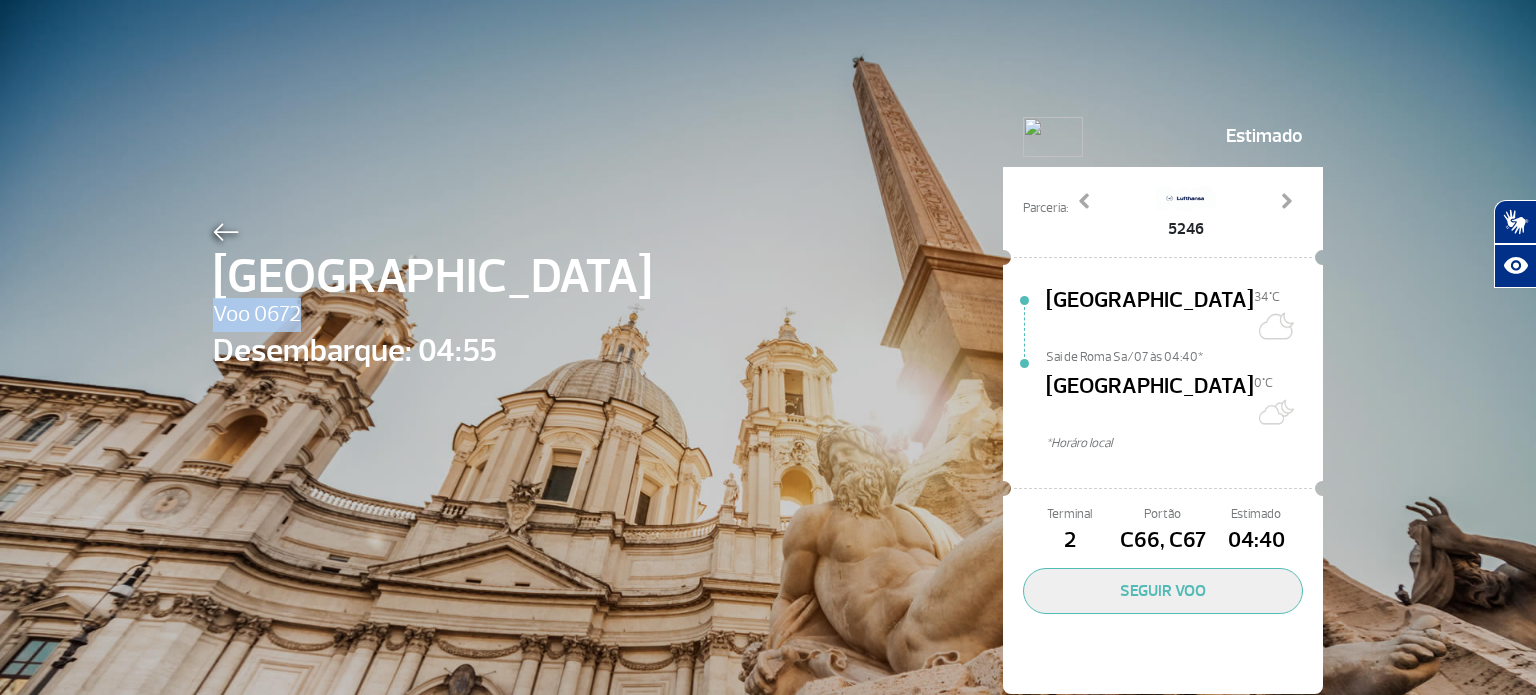 copy on "Voo 0672" 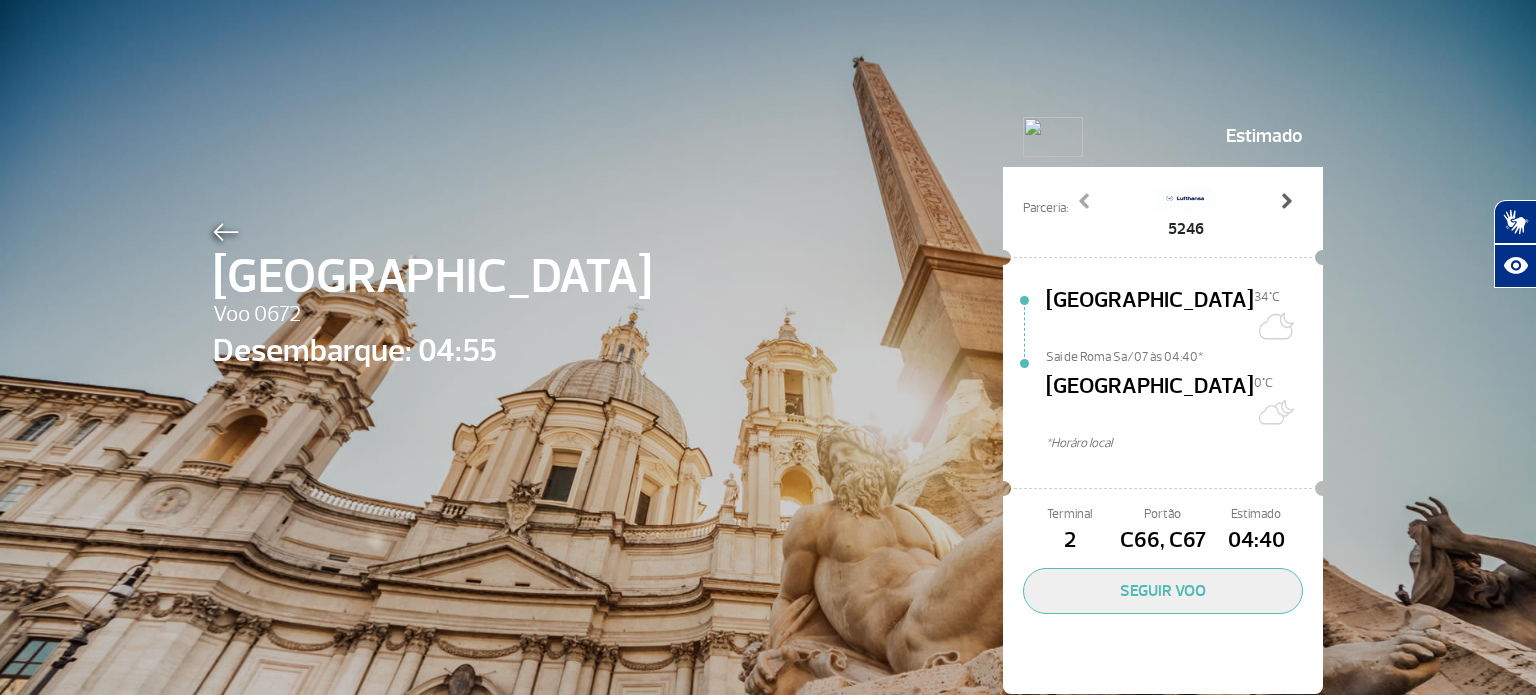 click 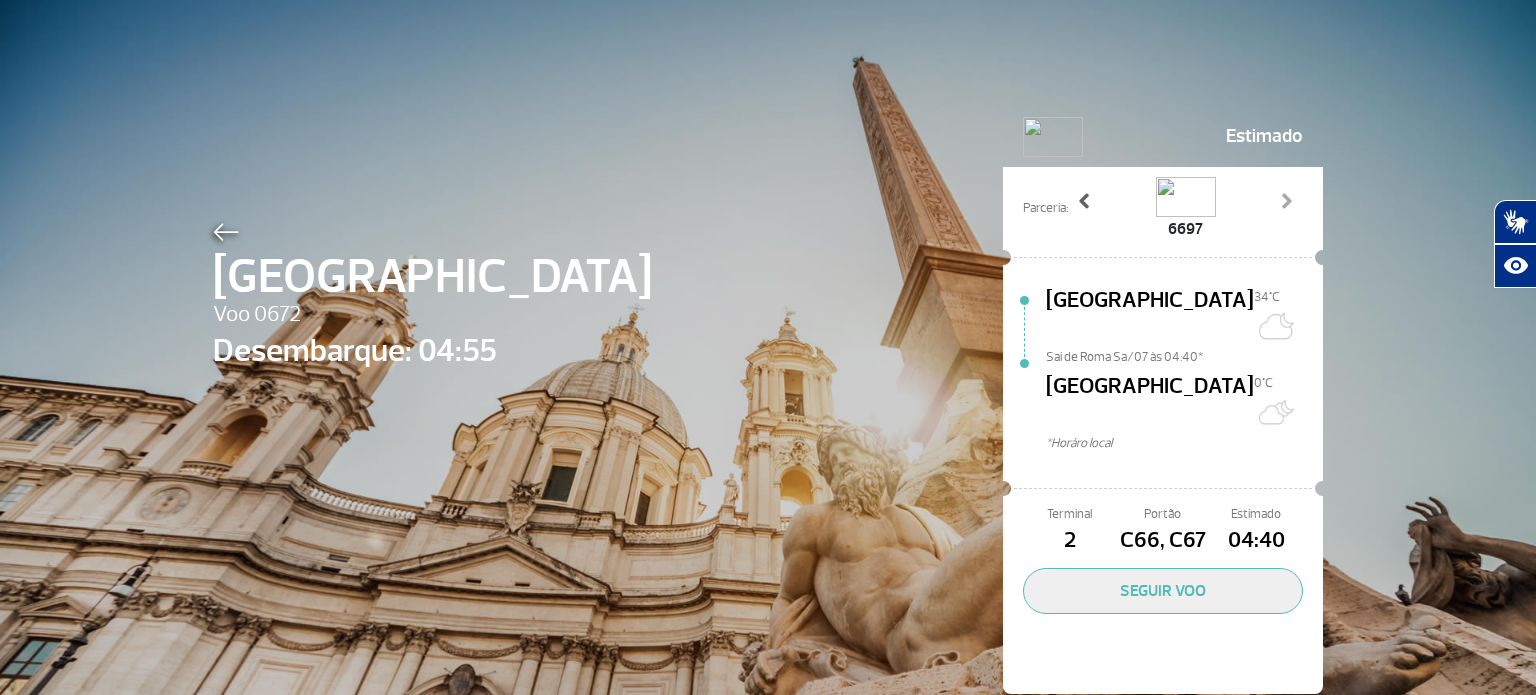 click 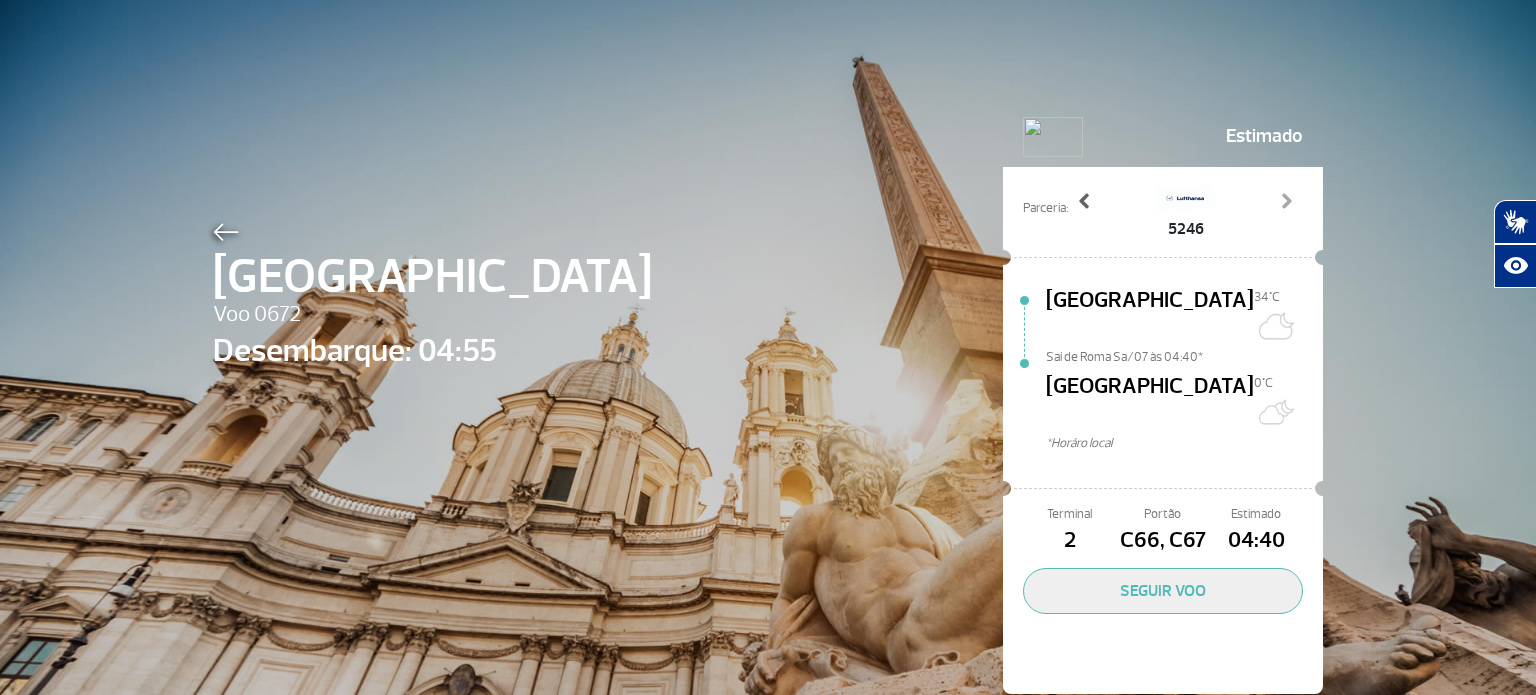 click 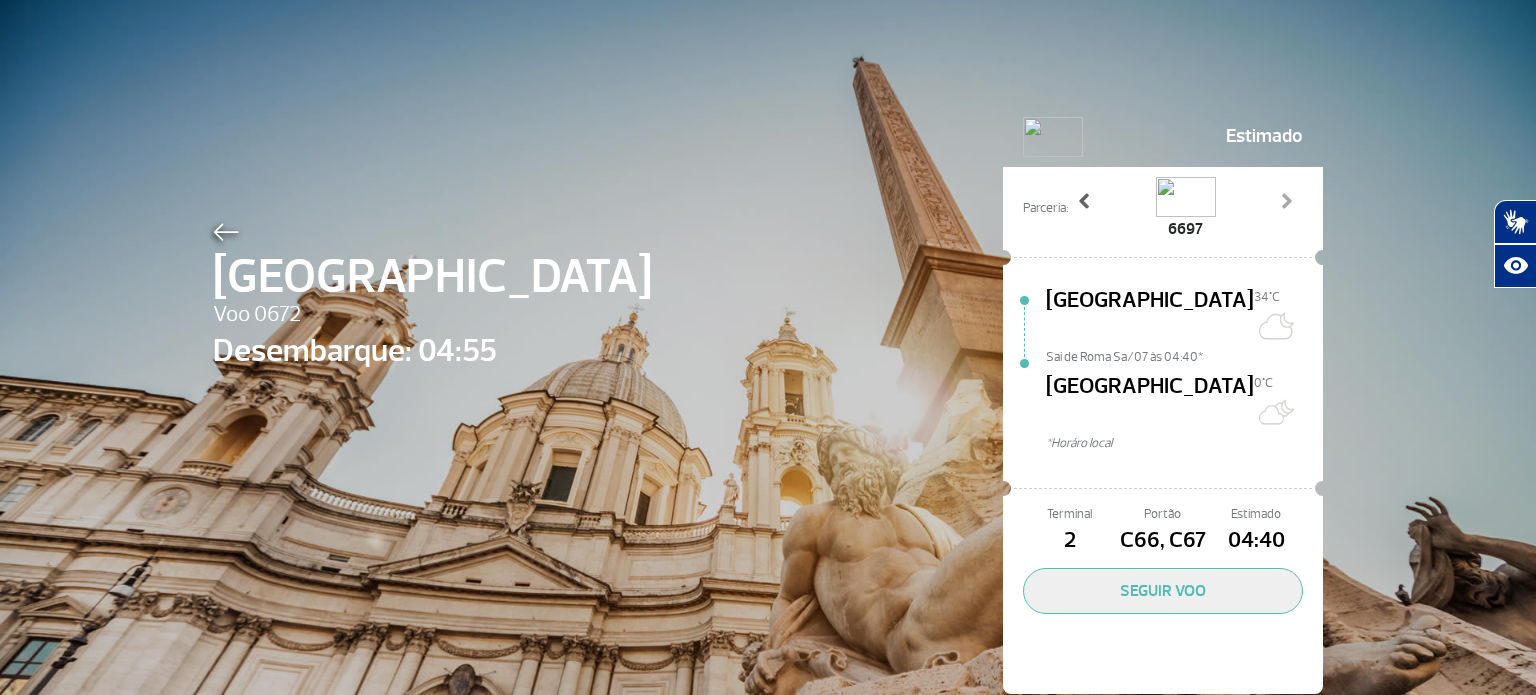 click 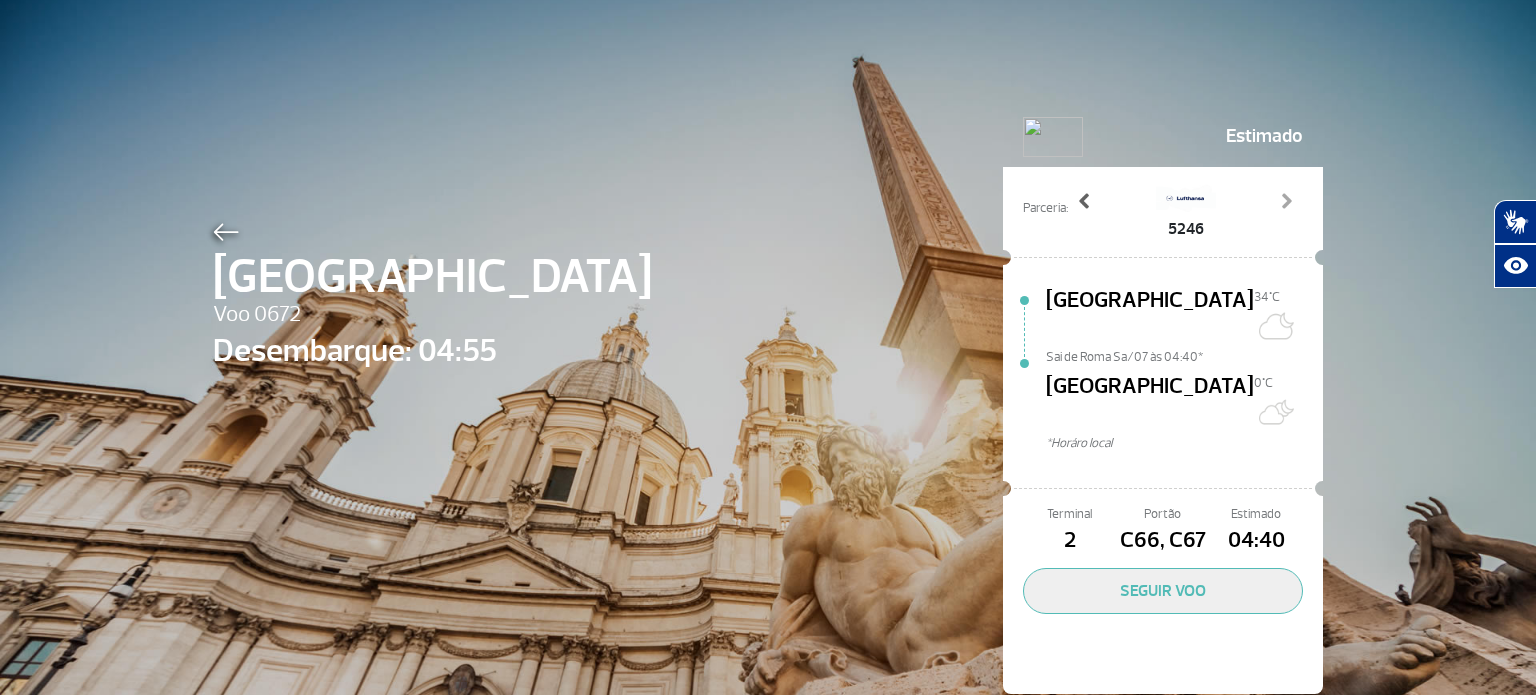 click 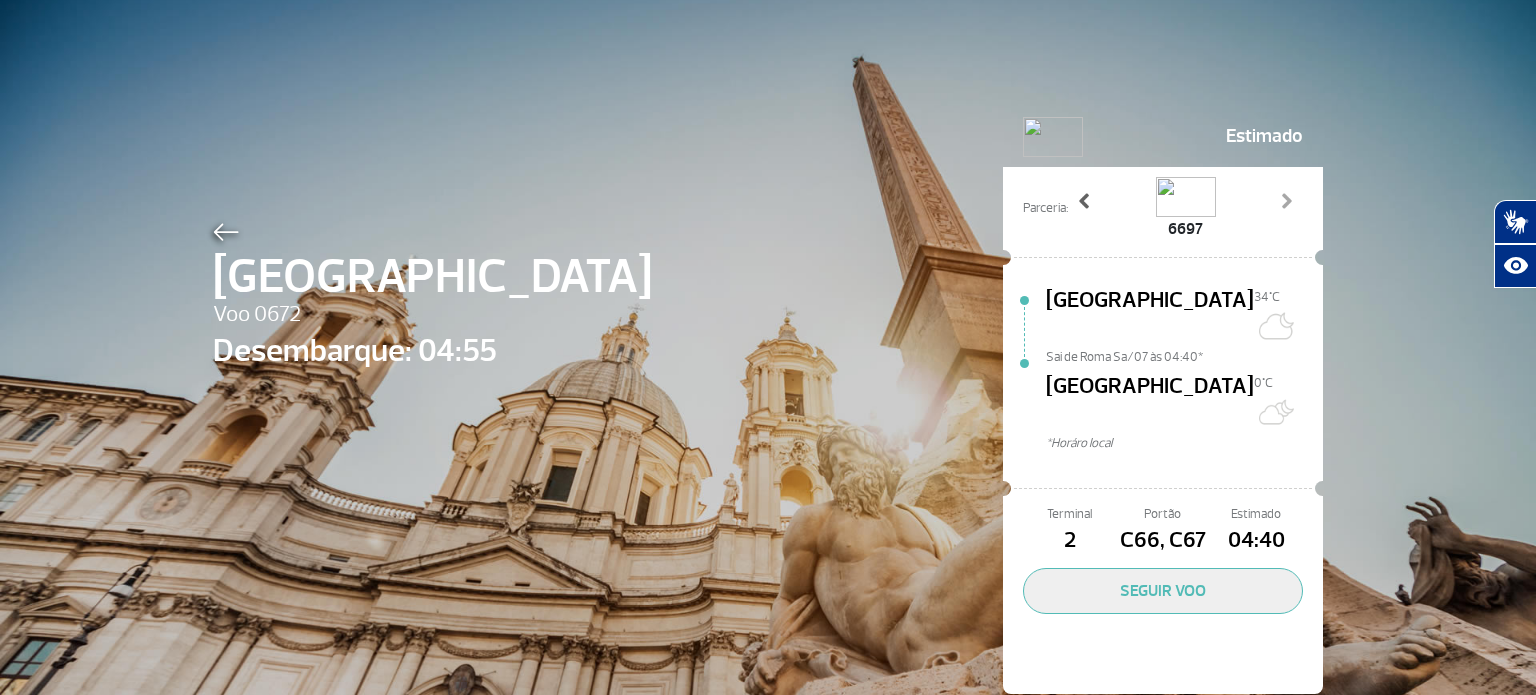 click 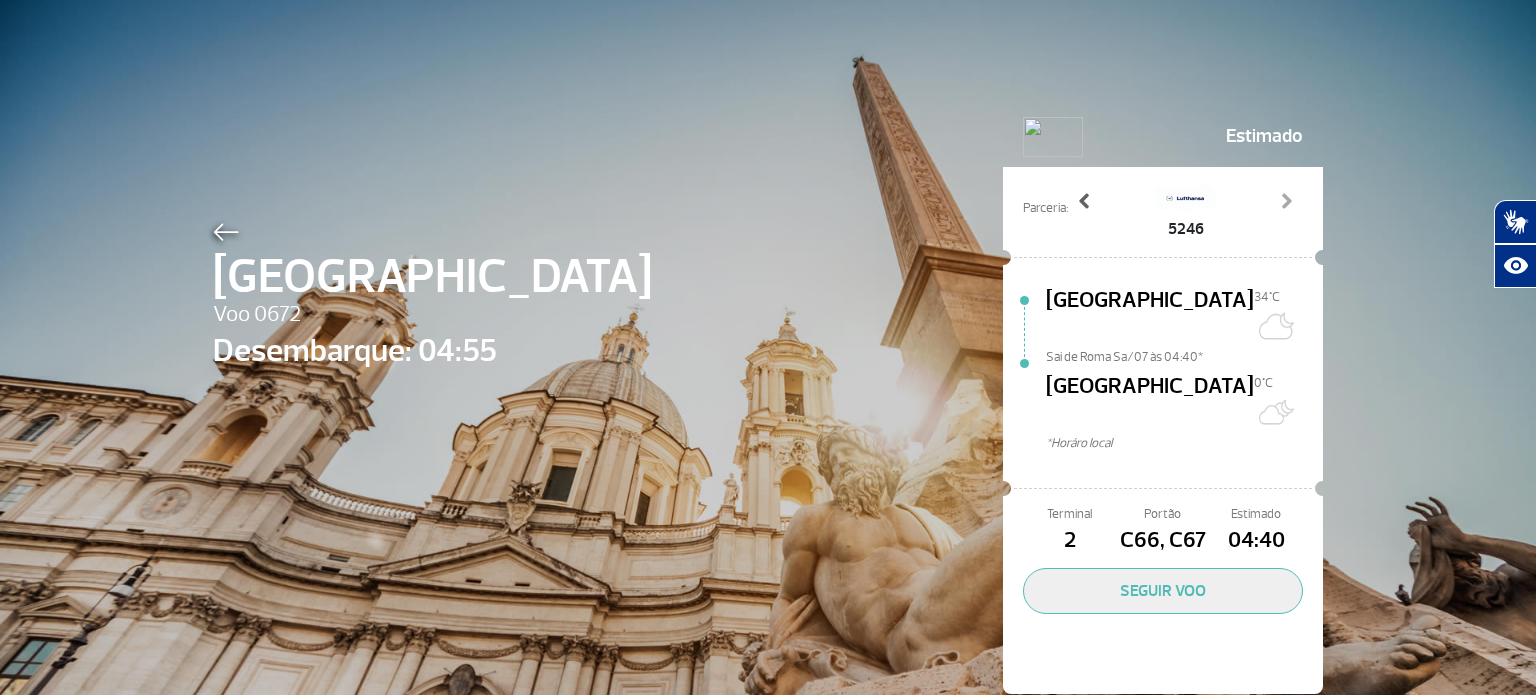 click 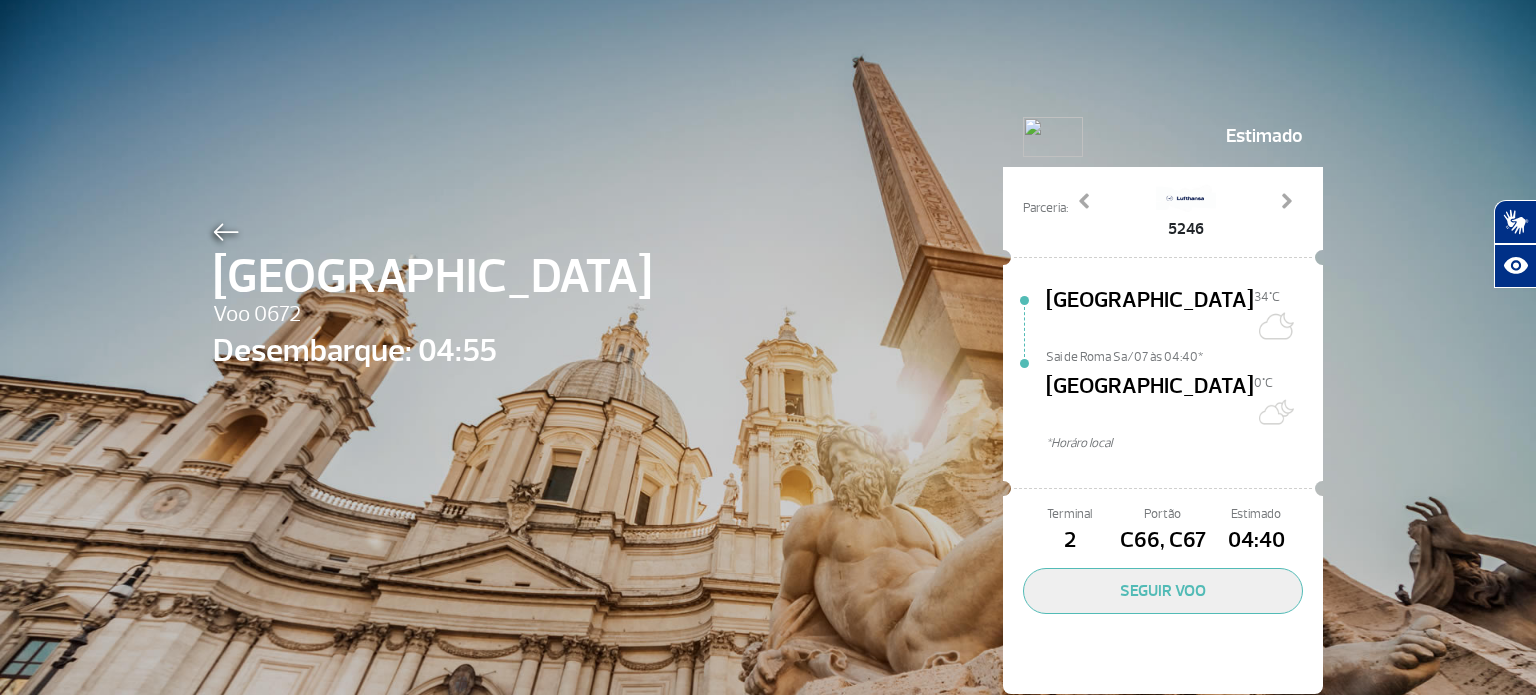 click 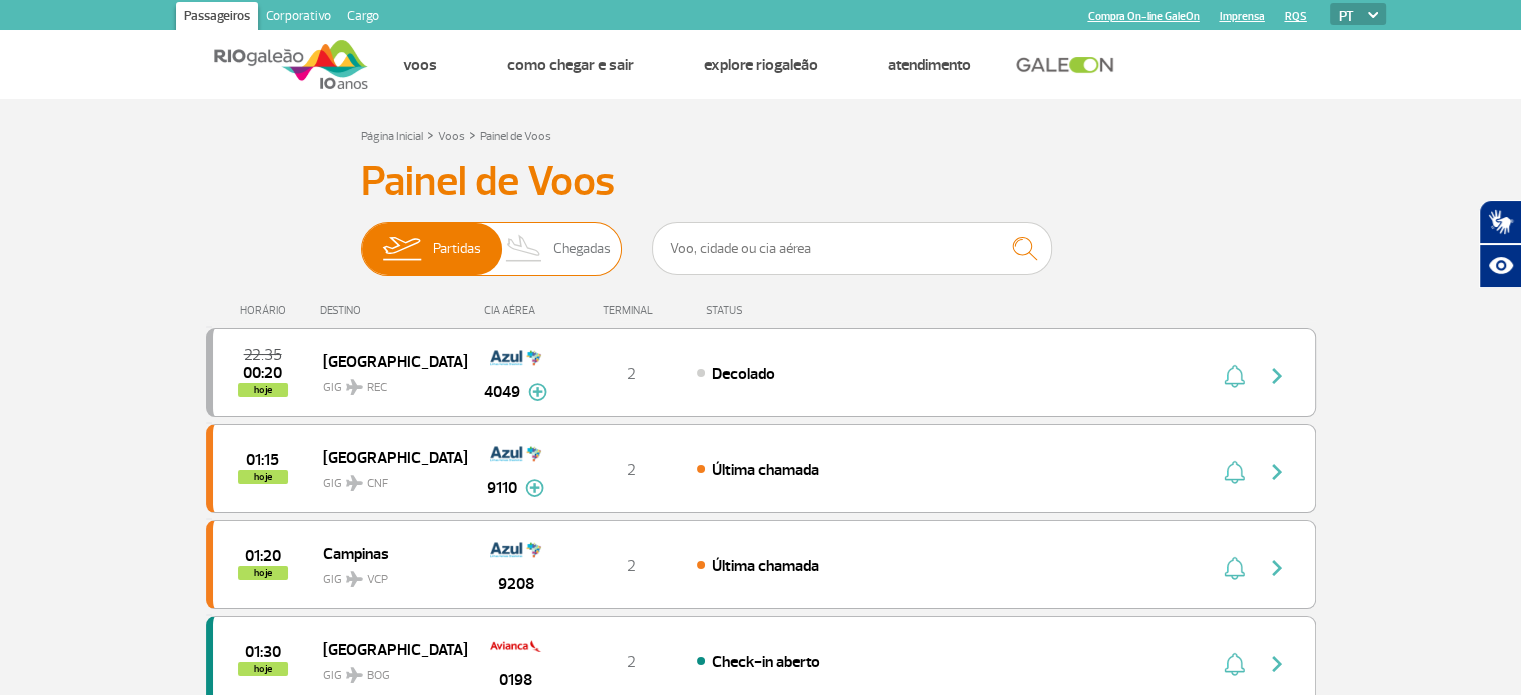 click on "Chegadas" at bounding box center (582, 249) 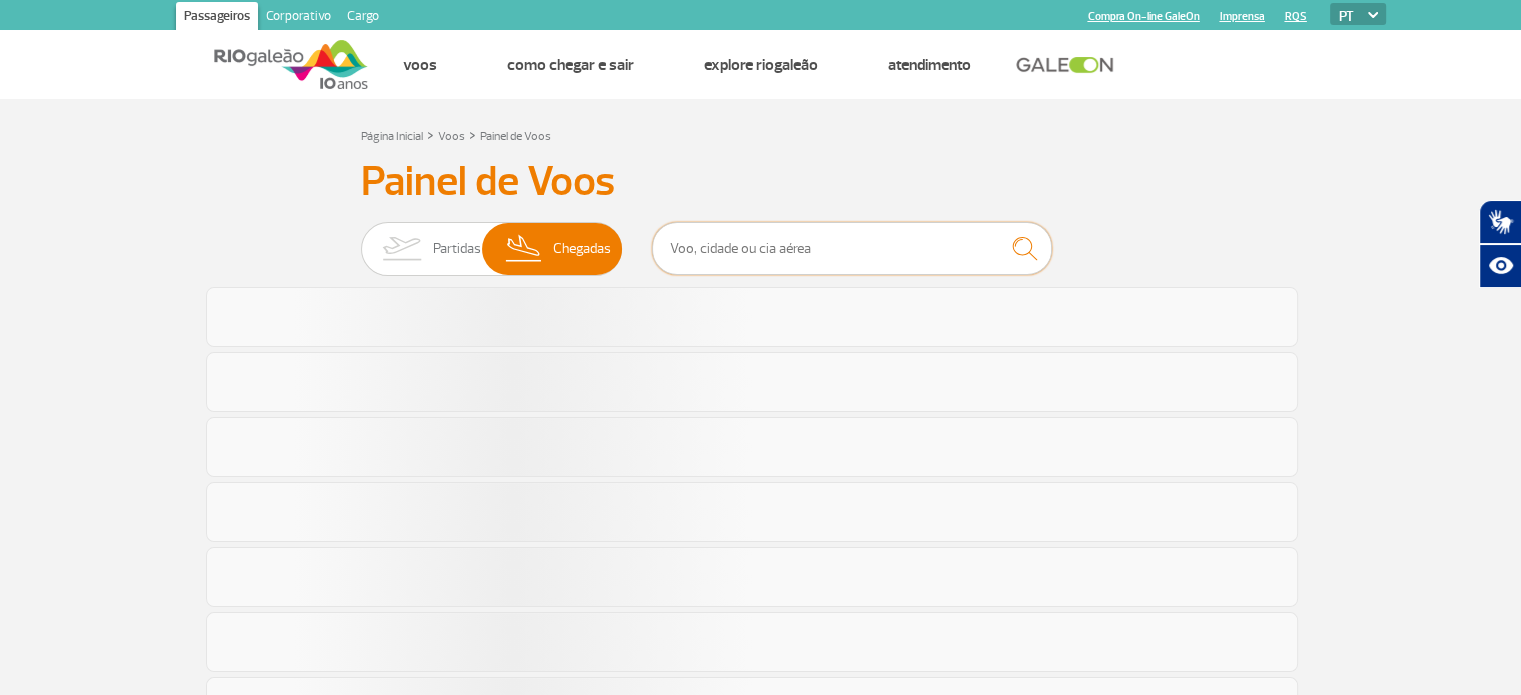 click at bounding box center (852, 248) 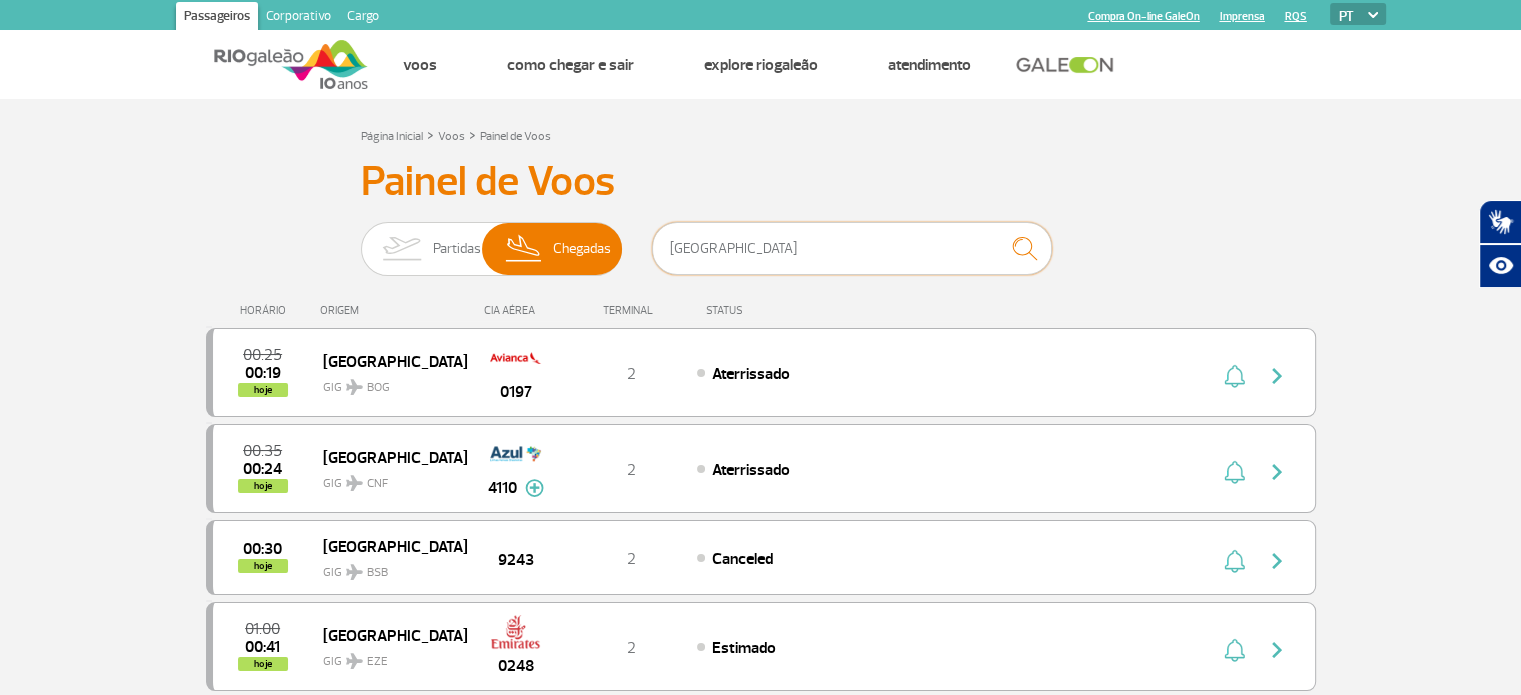 type on "[GEOGRAPHIC_DATA]" 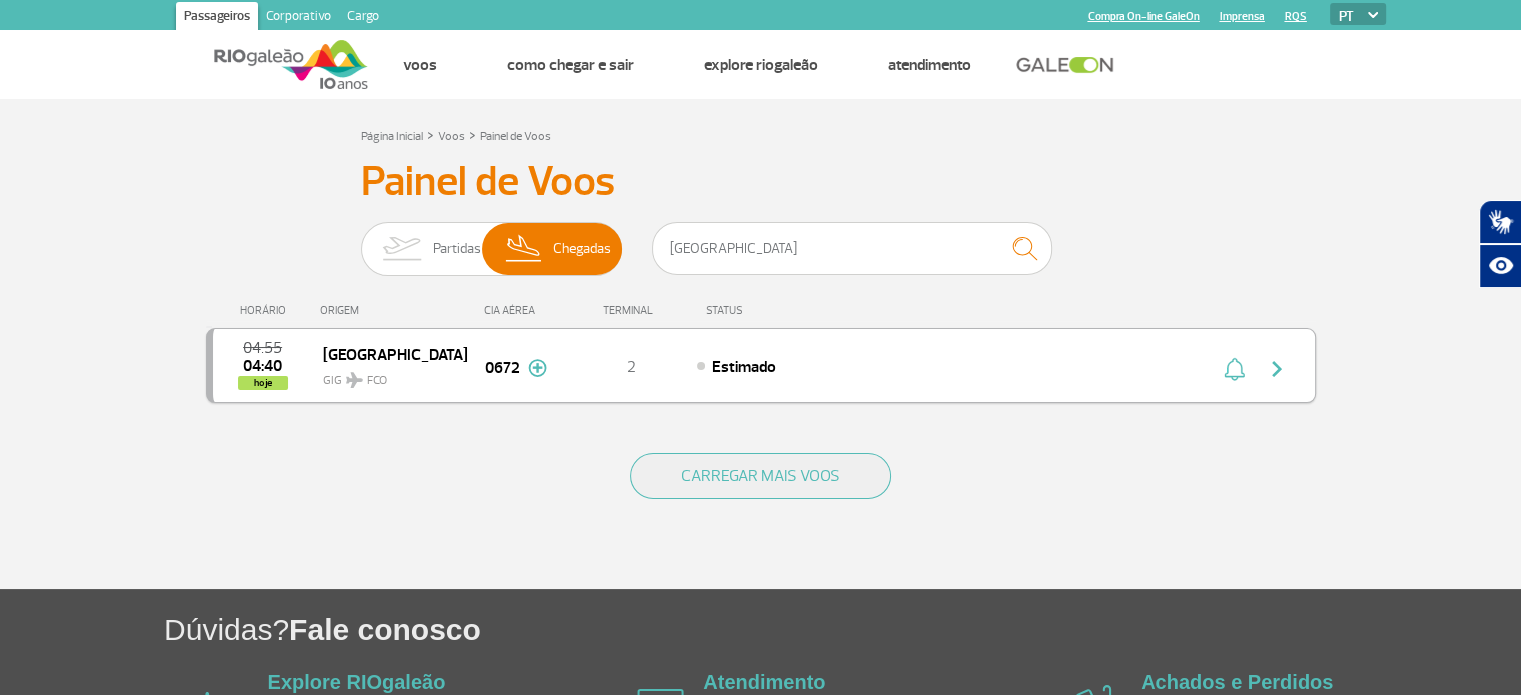click at bounding box center (1277, 369) 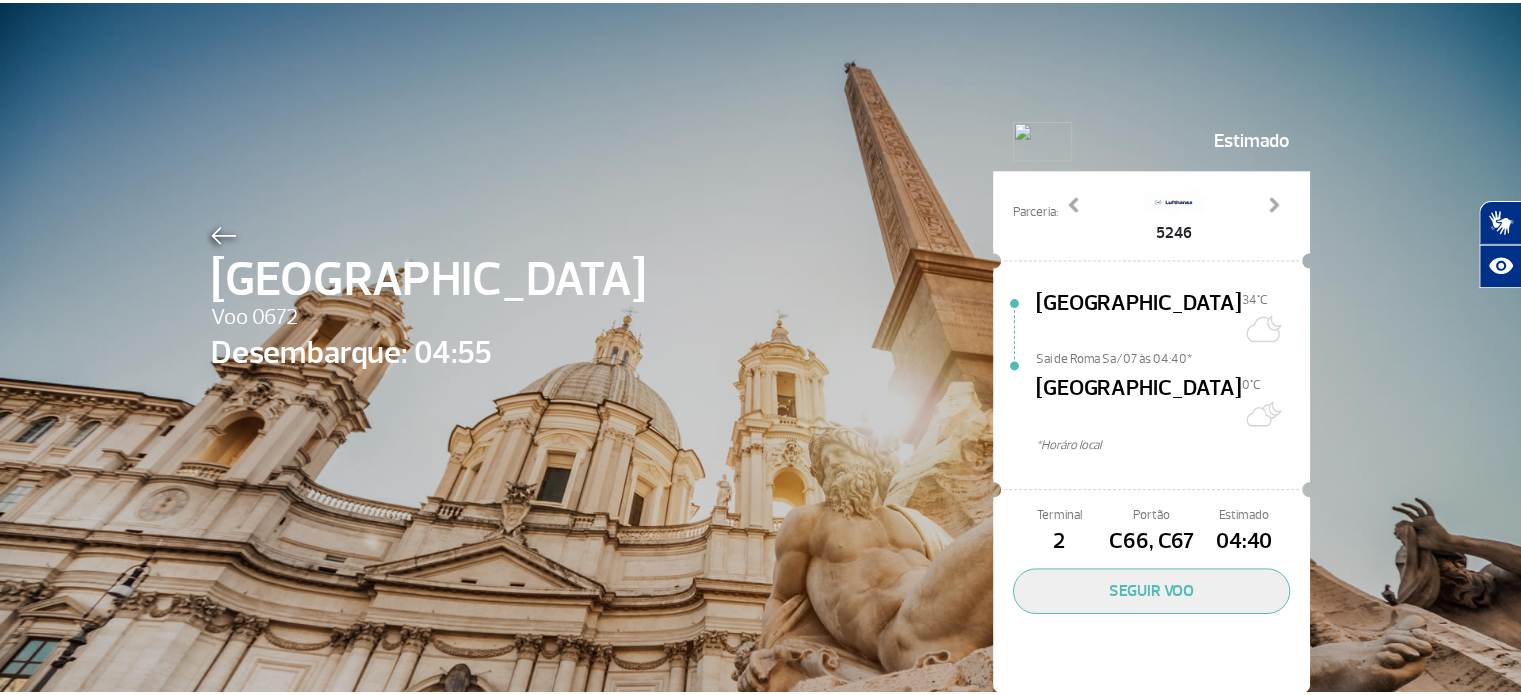 scroll, scrollTop: 3, scrollLeft: 0, axis: vertical 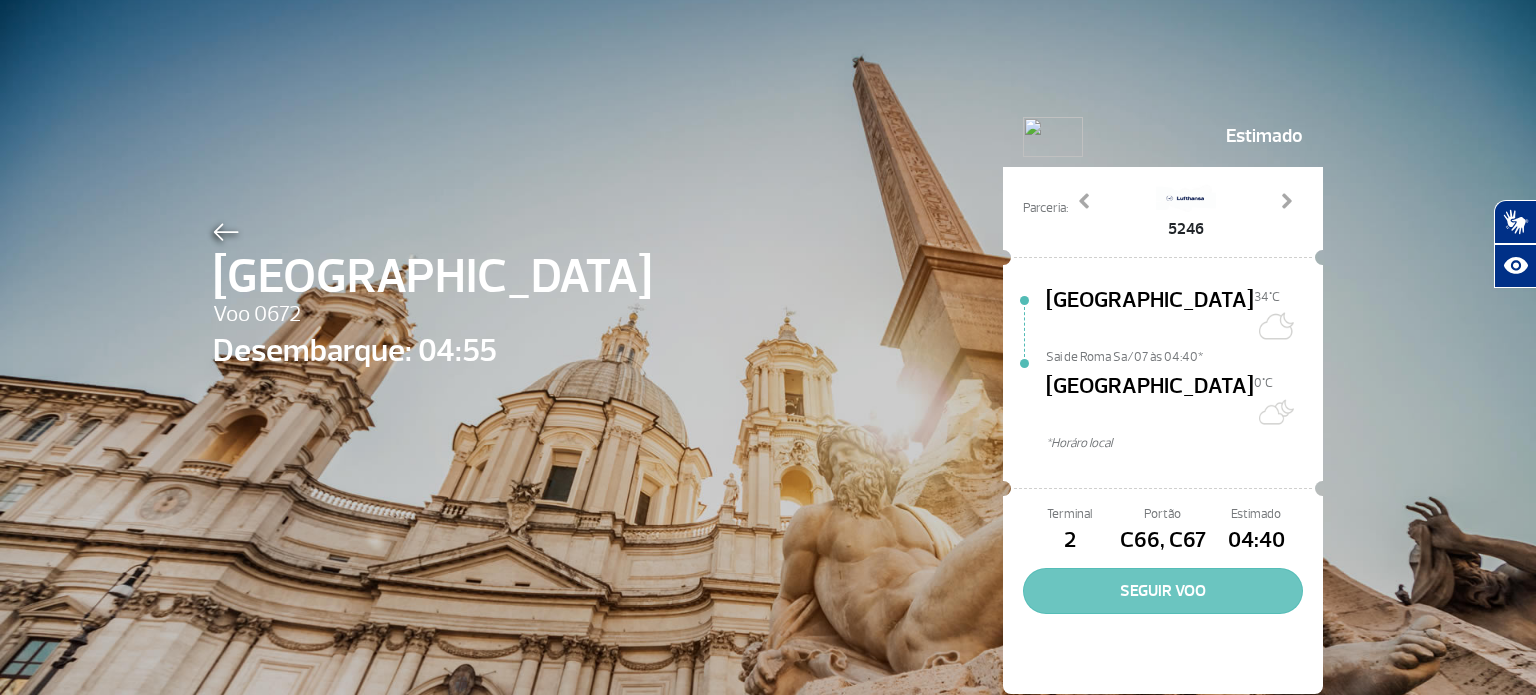 click on "SEGUIR VOO" 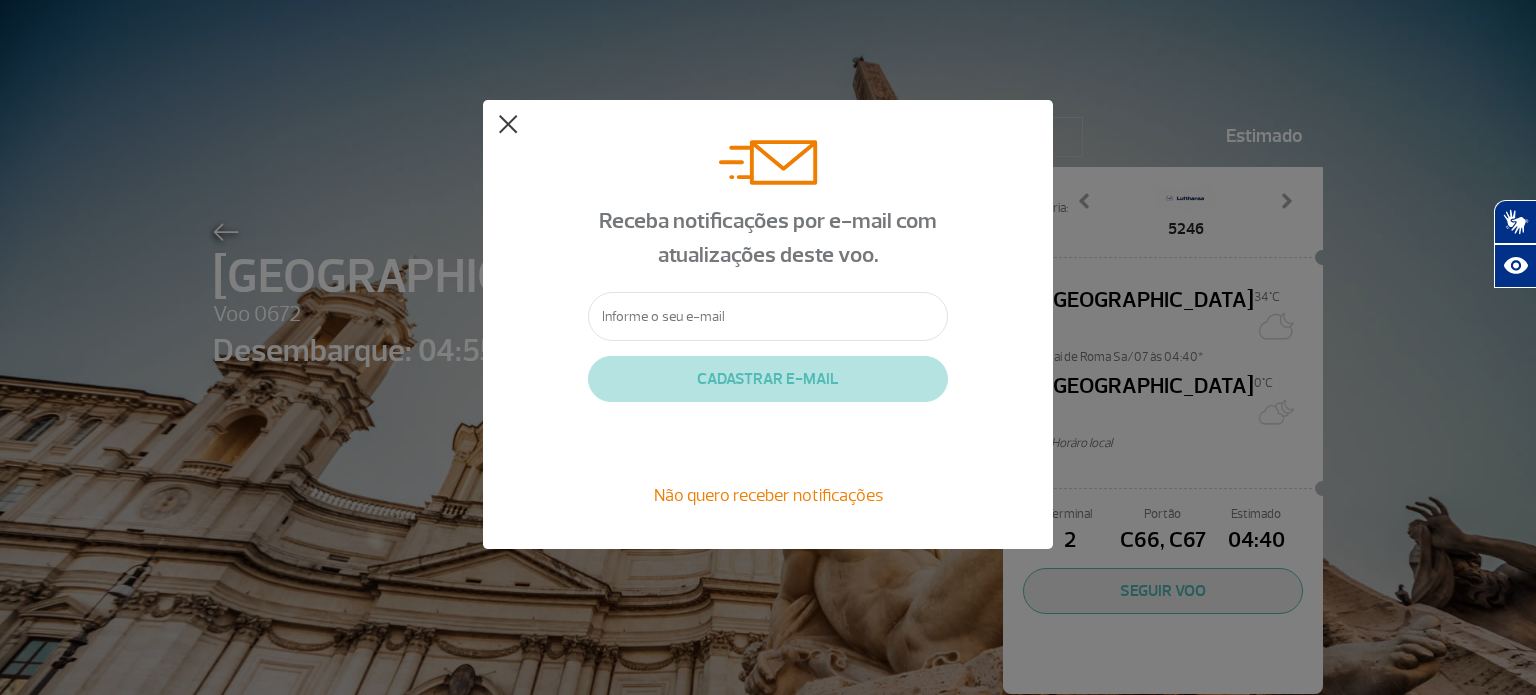 click 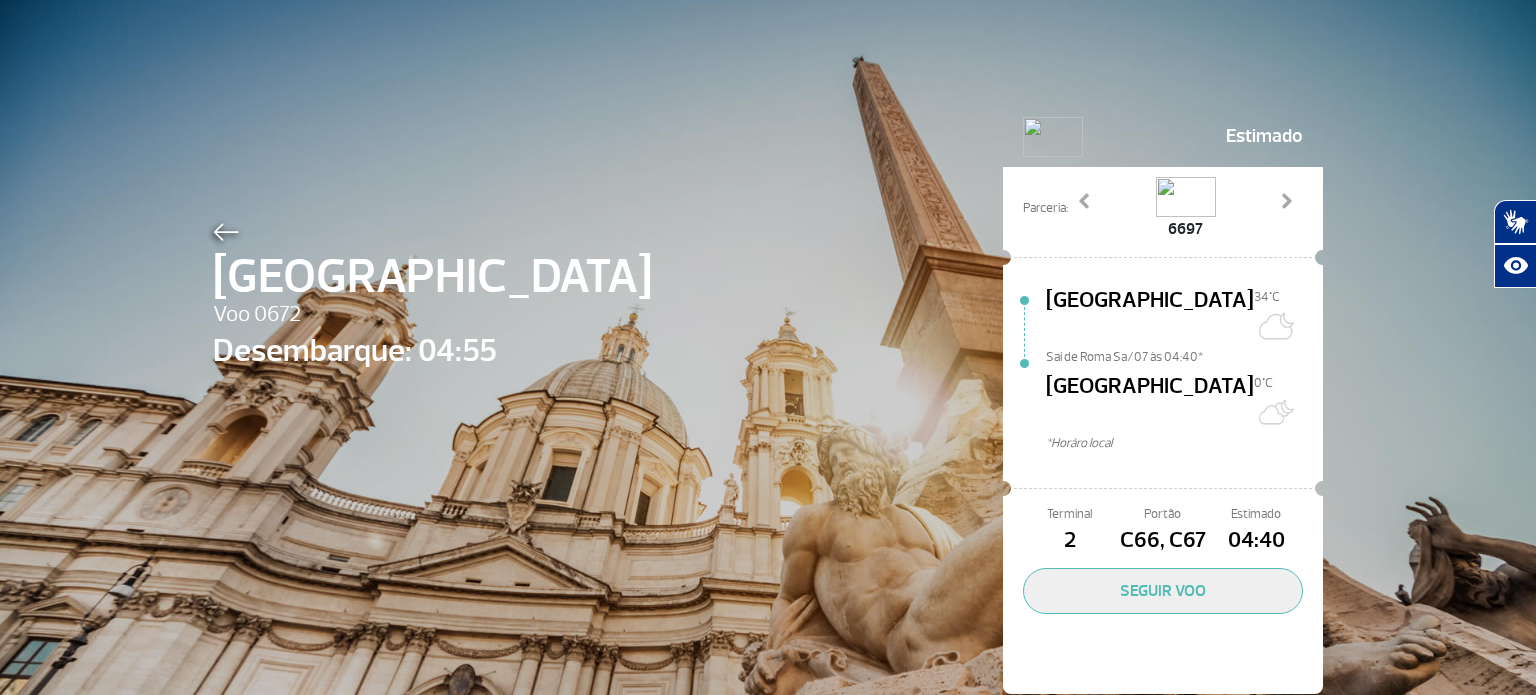 click on "[GEOGRAPHIC_DATA]" 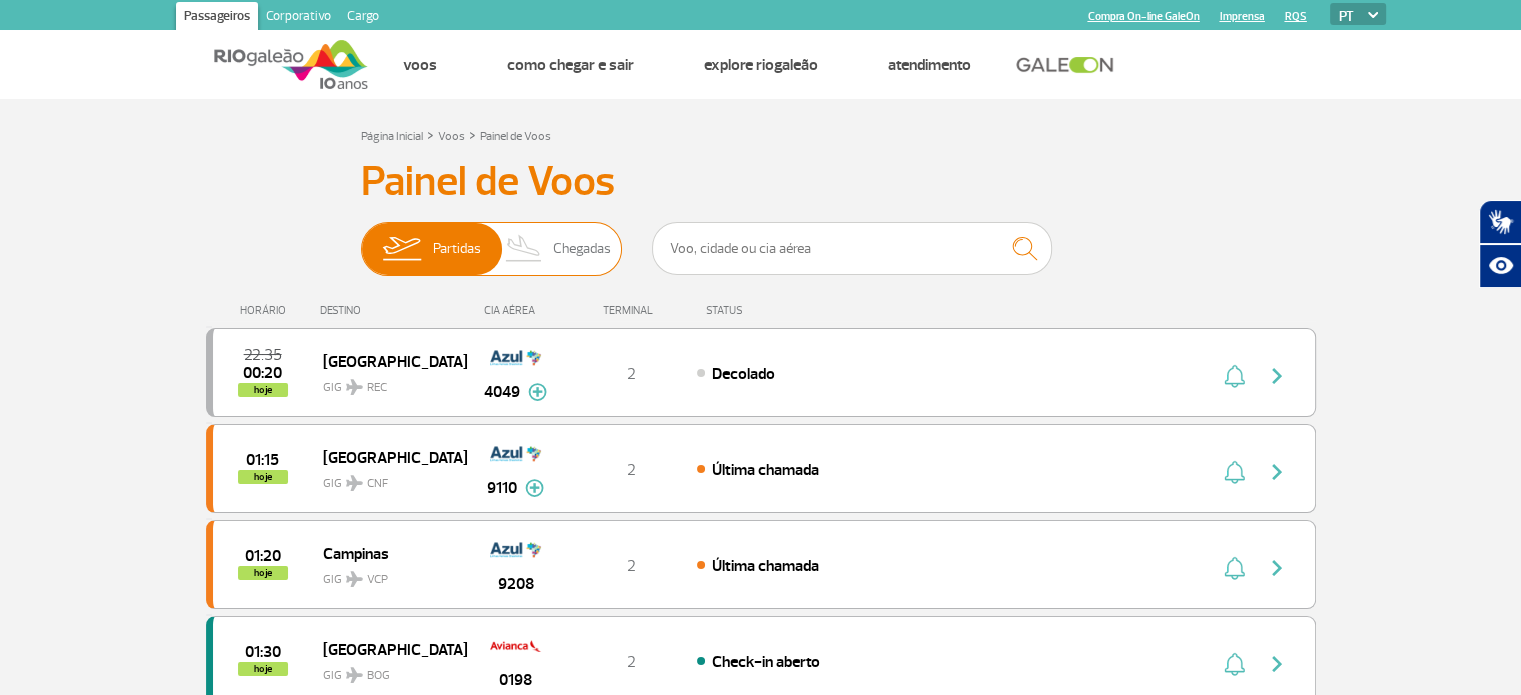 click on "Chegadas" at bounding box center [582, 249] 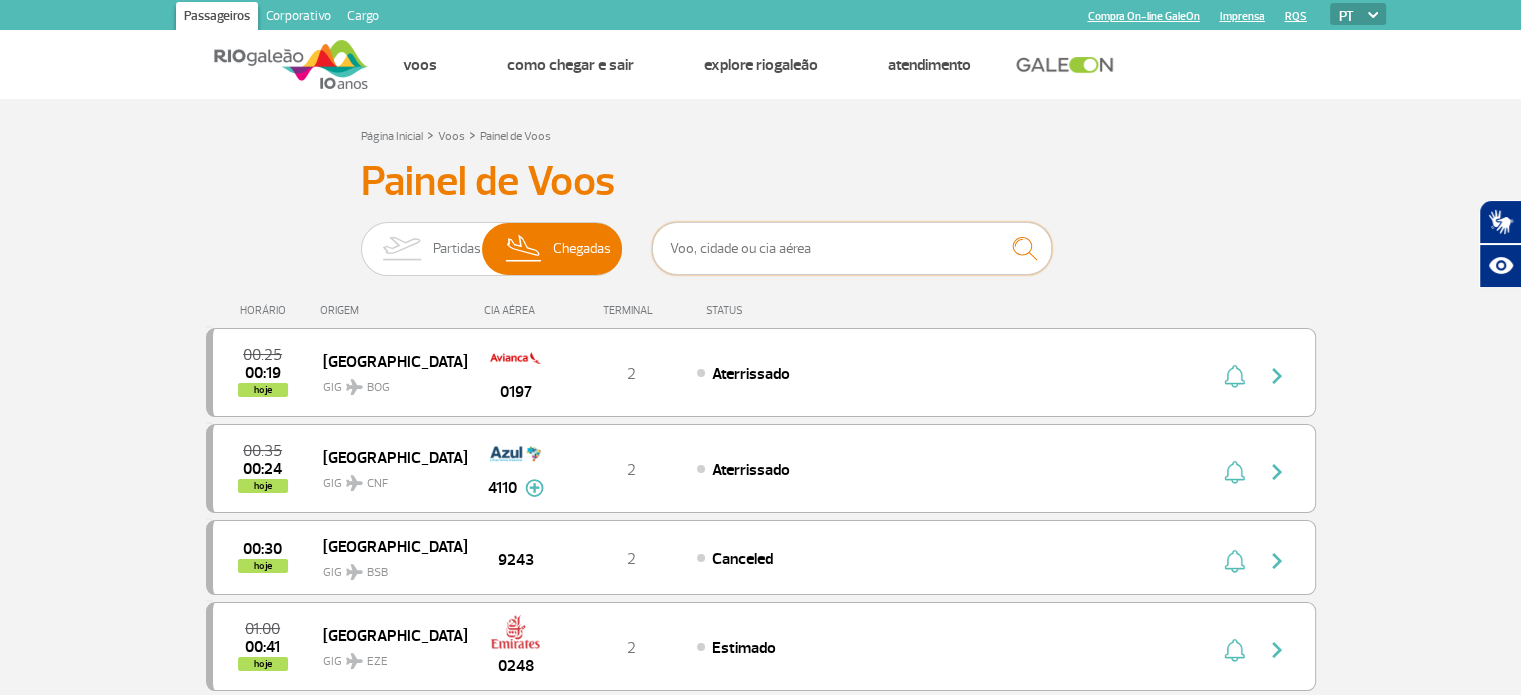 click at bounding box center [852, 248] 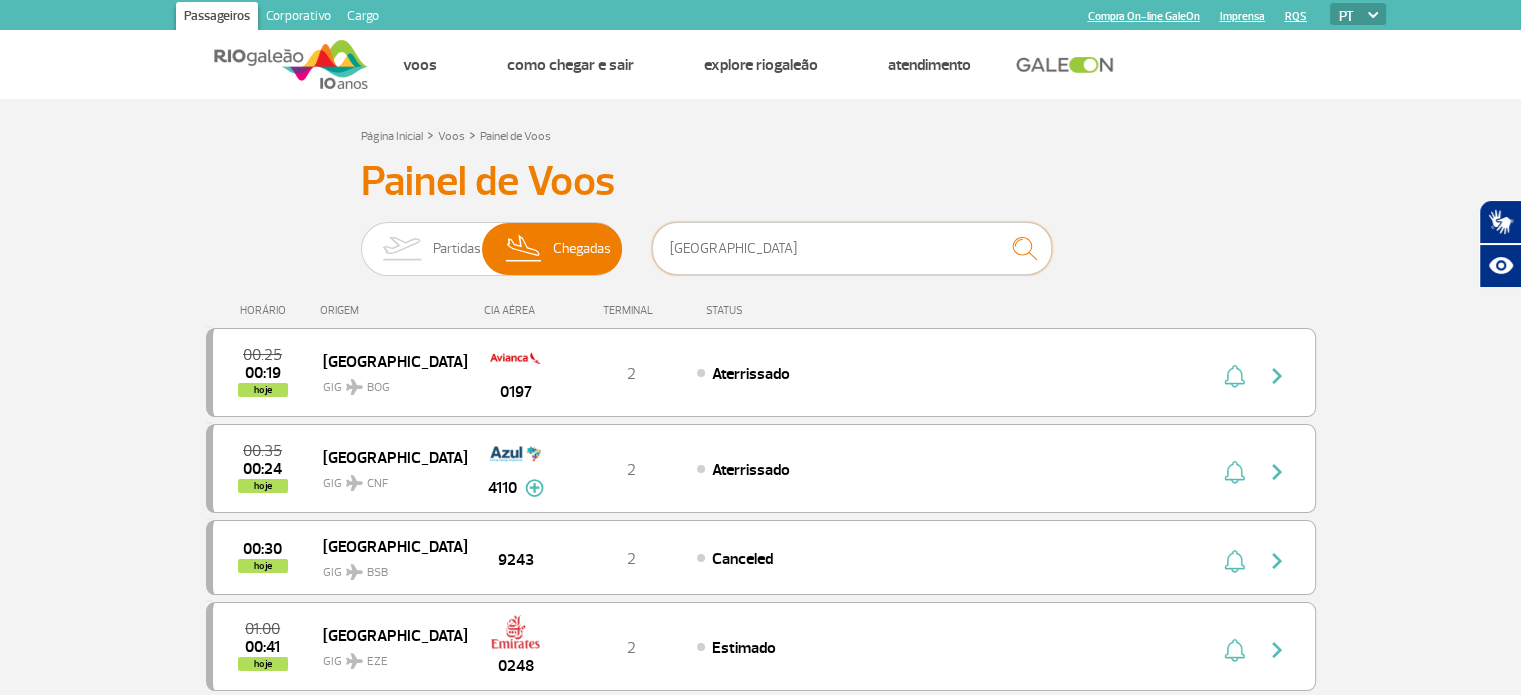 type on "[GEOGRAPHIC_DATA]" 